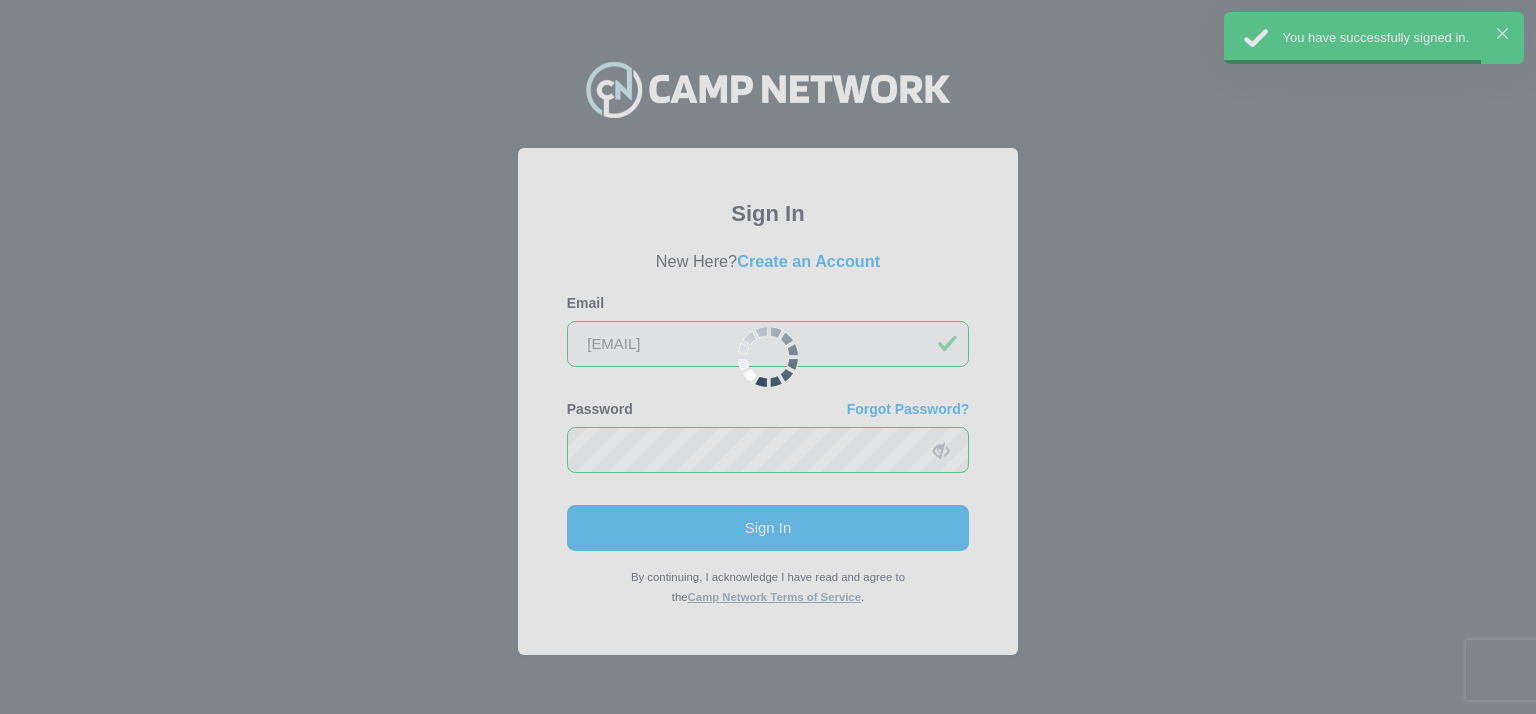 scroll, scrollTop: 0, scrollLeft: 0, axis: both 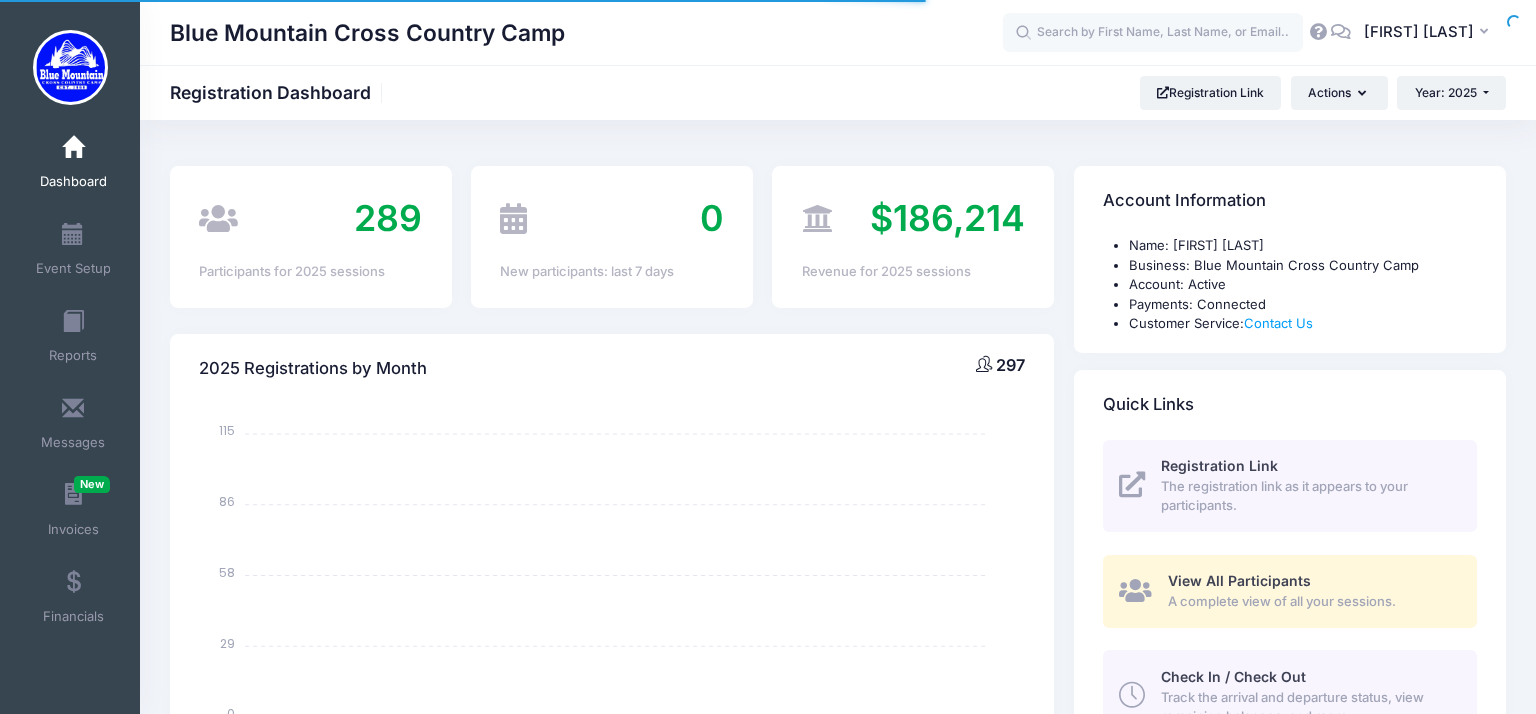 select 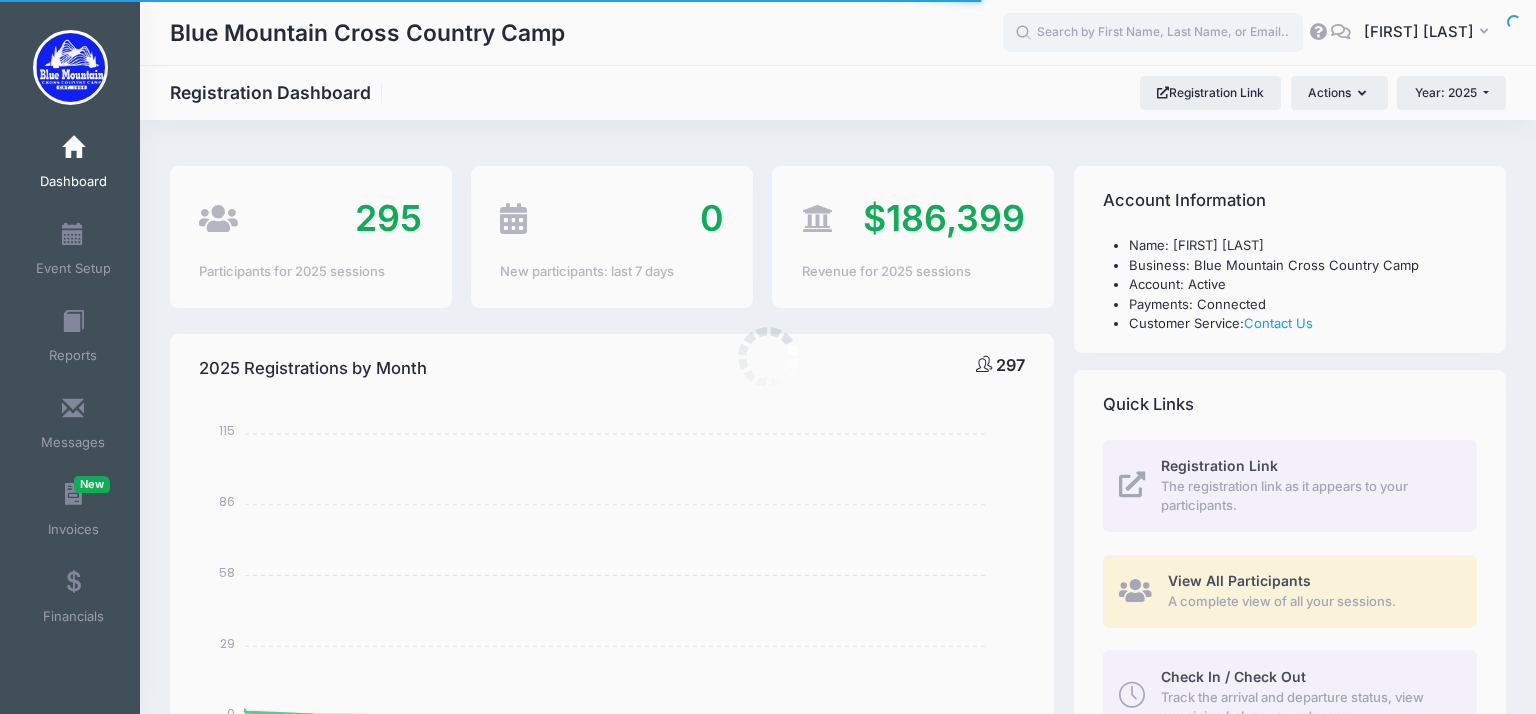 click at bounding box center (768, 357) 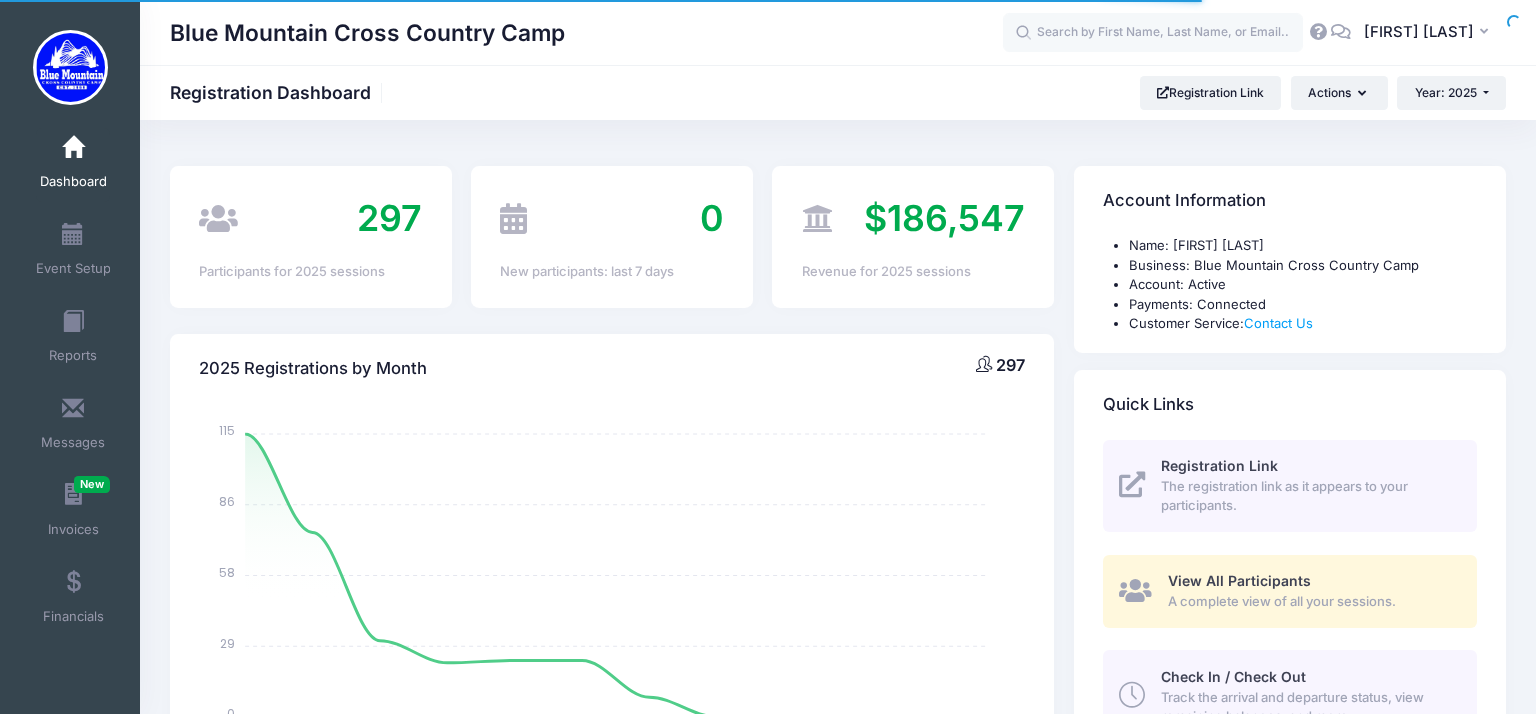 scroll, scrollTop: 0, scrollLeft: 0, axis: both 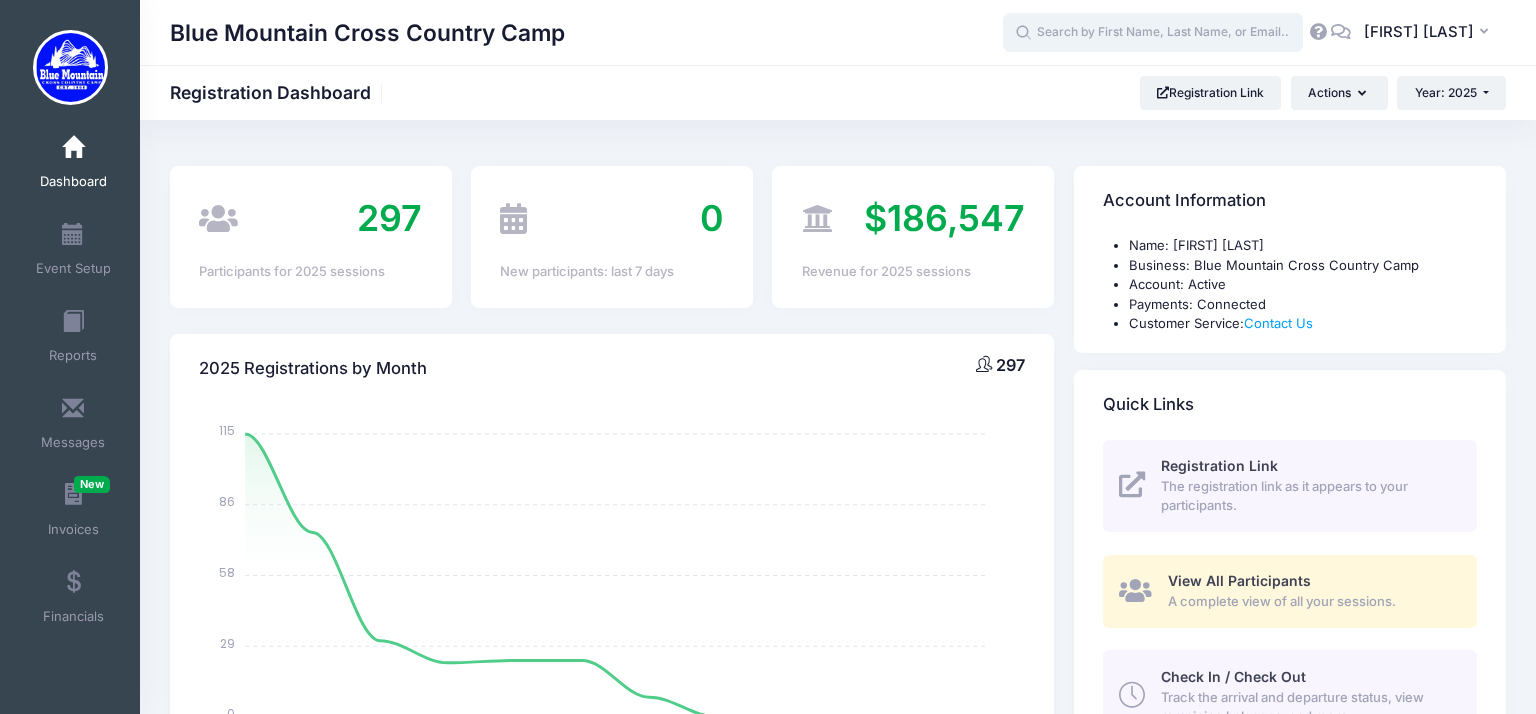 click at bounding box center [1153, 33] 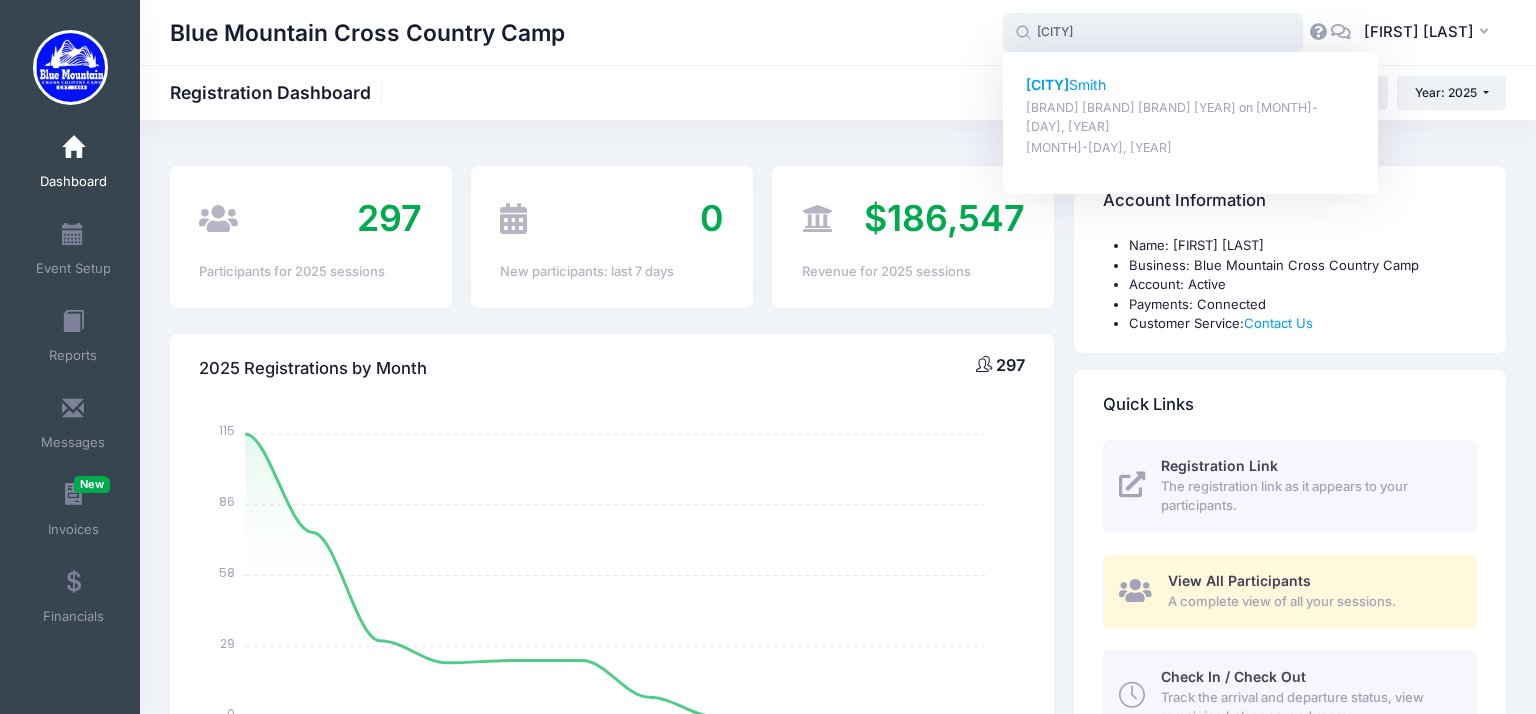 click on "Brisco  Smith" at bounding box center (1191, 85) 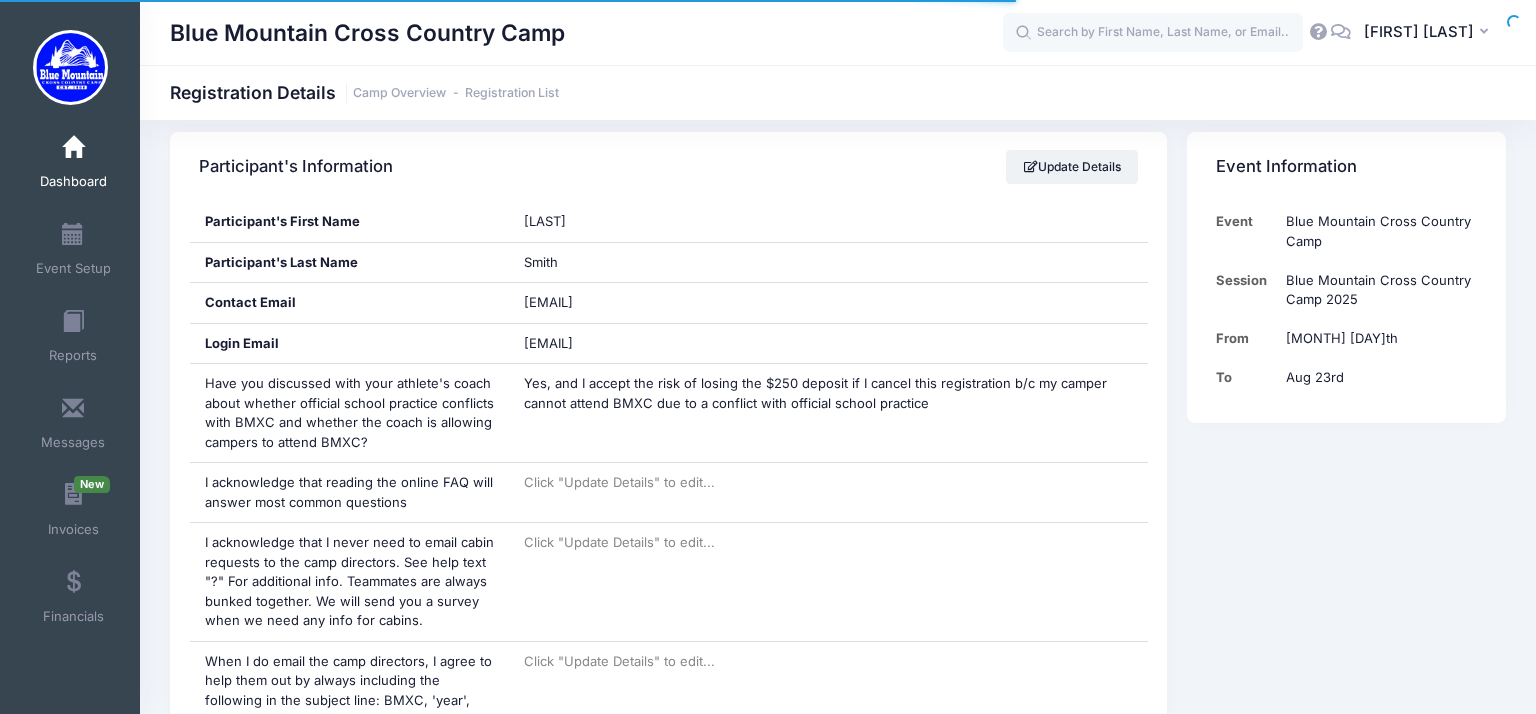 scroll, scrollTop: 1318, scrollLeft: 0, axis: vertical 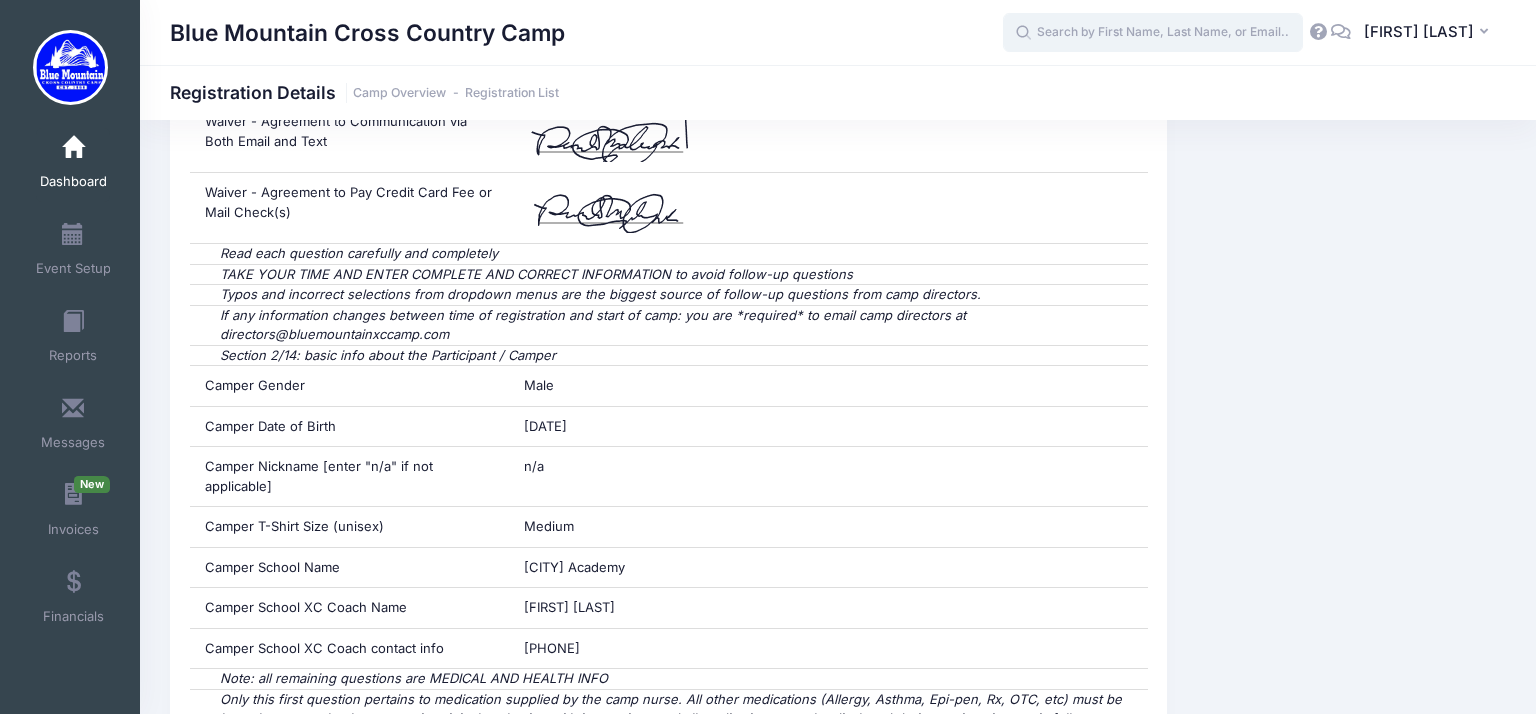 click at bounding box center (1153, 33) 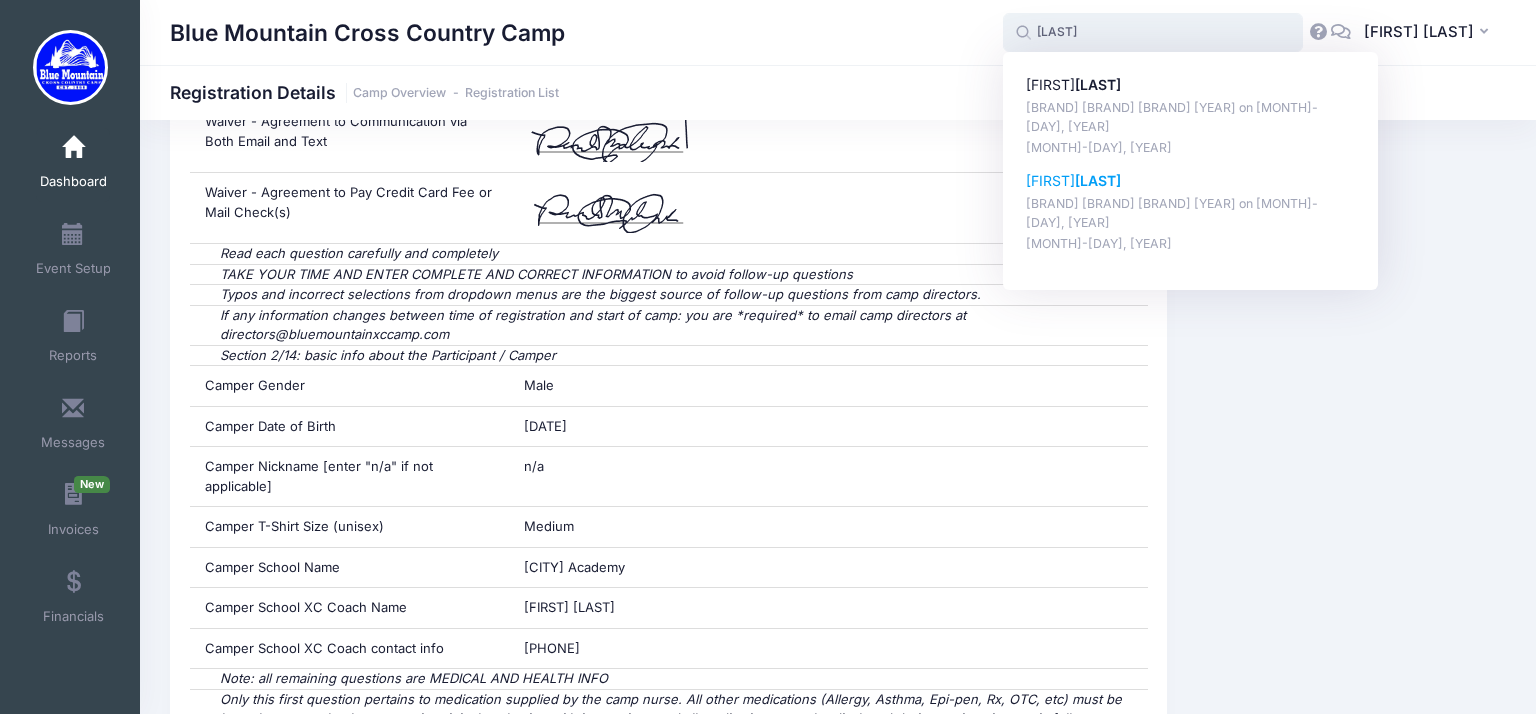 click on "Rohan  Bhat" at bounding box center [1191, 181] 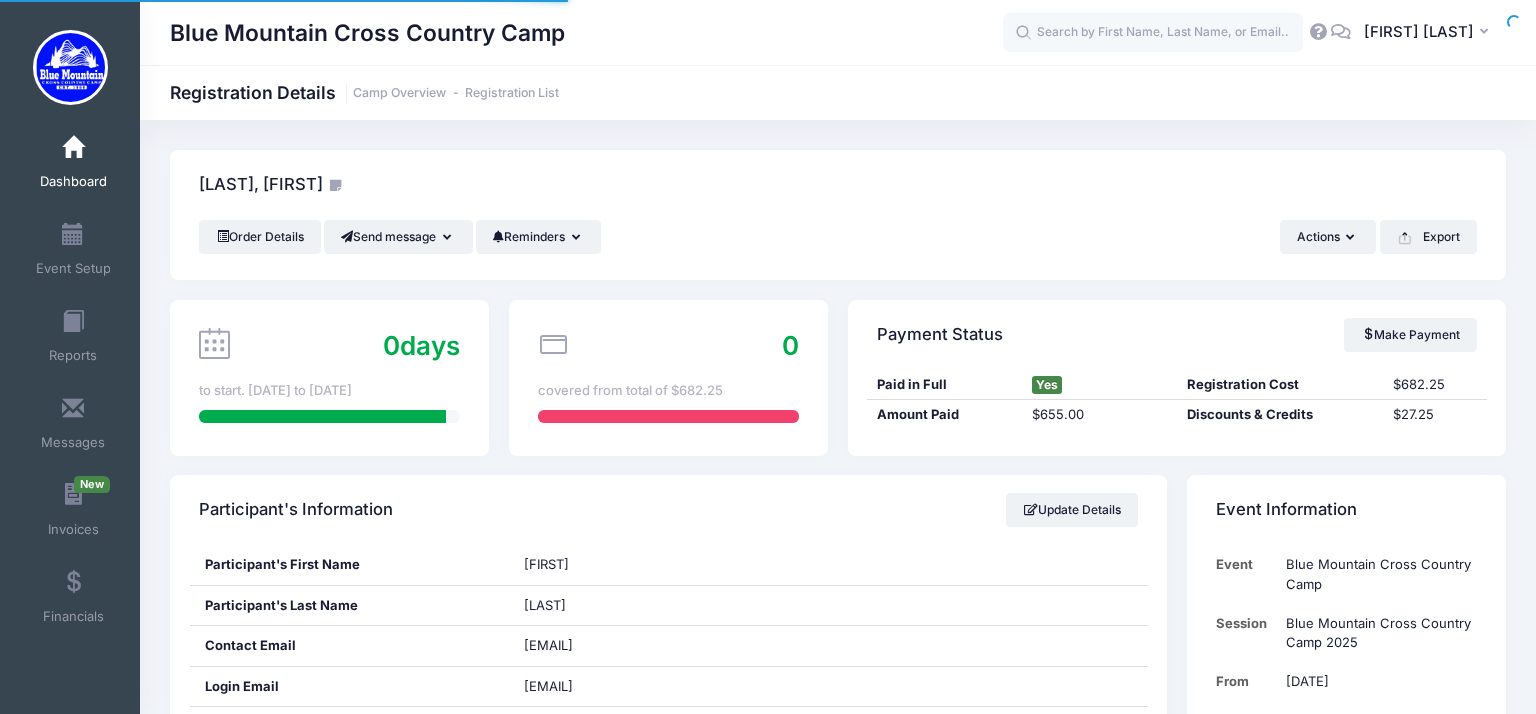 scroll, scrollTop: 0, scrollLeft: 0, axis: both 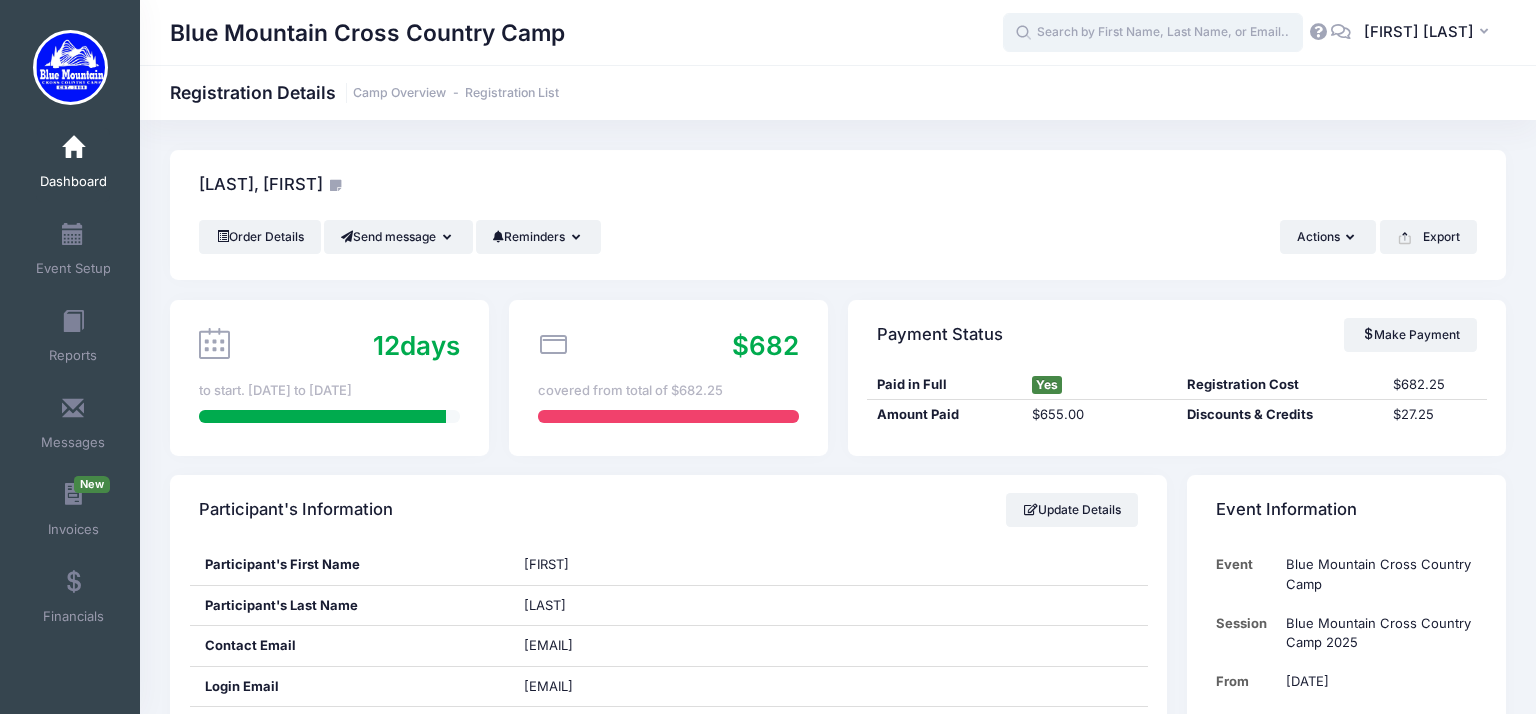 click at bounding box center [1153, 33] 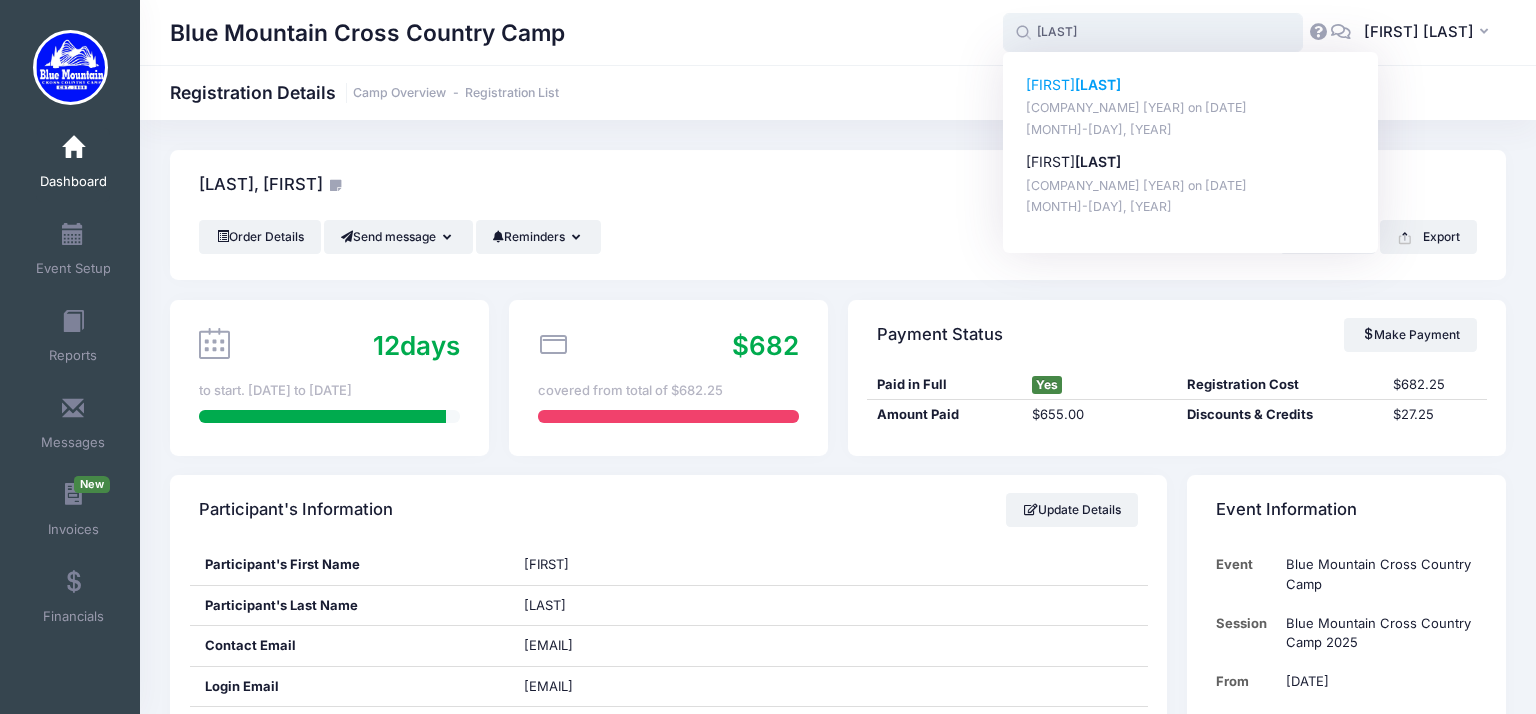 click on "Arjun  Bhat" at bounding box center [1191, 85] 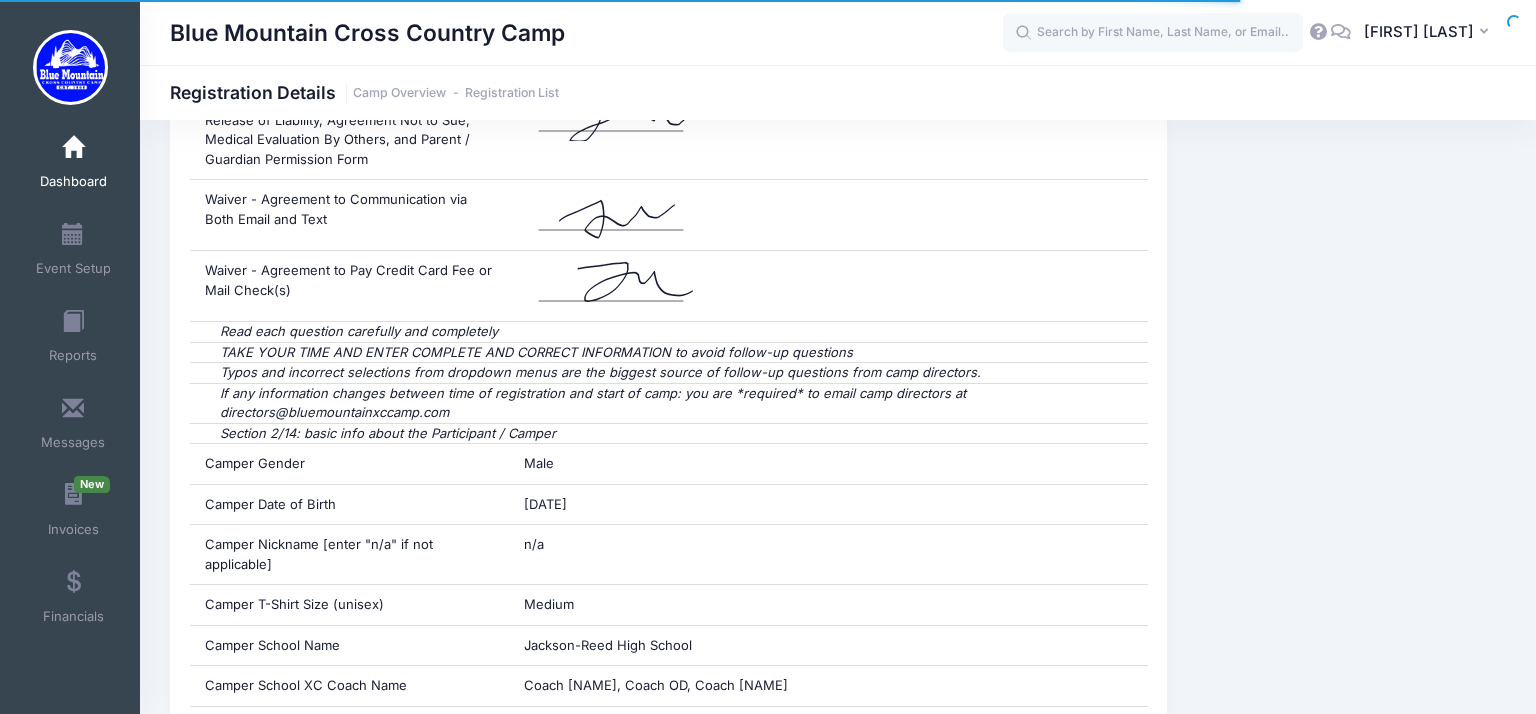 scroll, scrollTop: 2363, scrollLeft: 0, axis: vertical 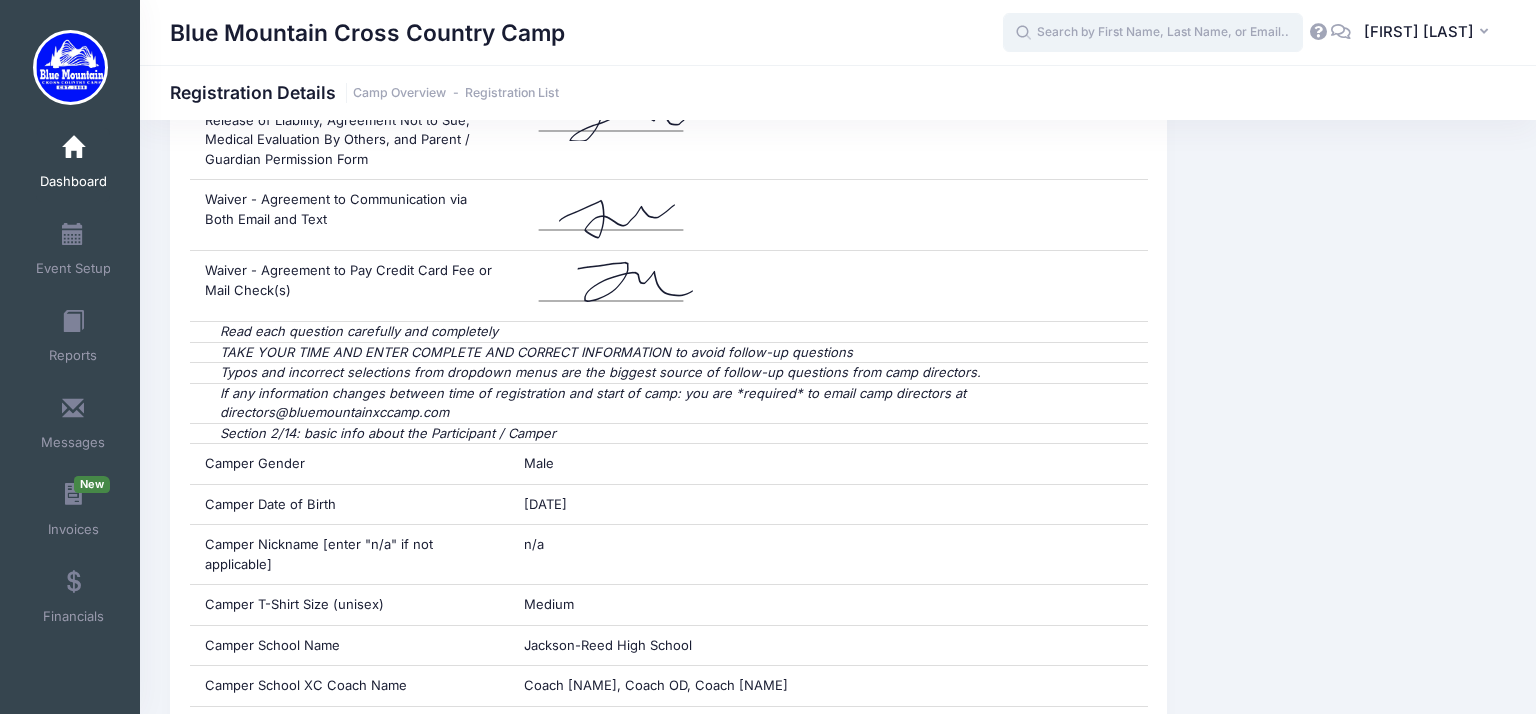click at bounding box center (1153, 33) 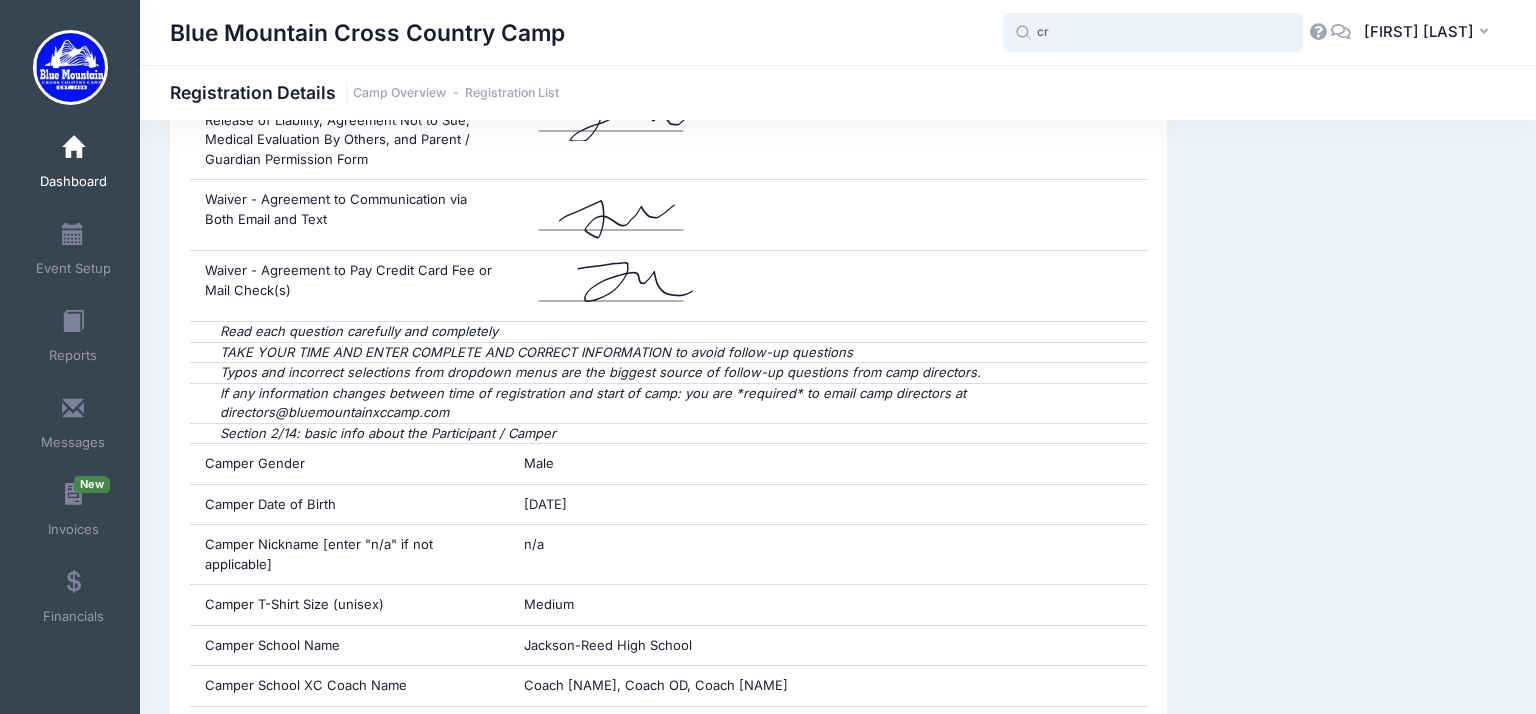 type on "c" 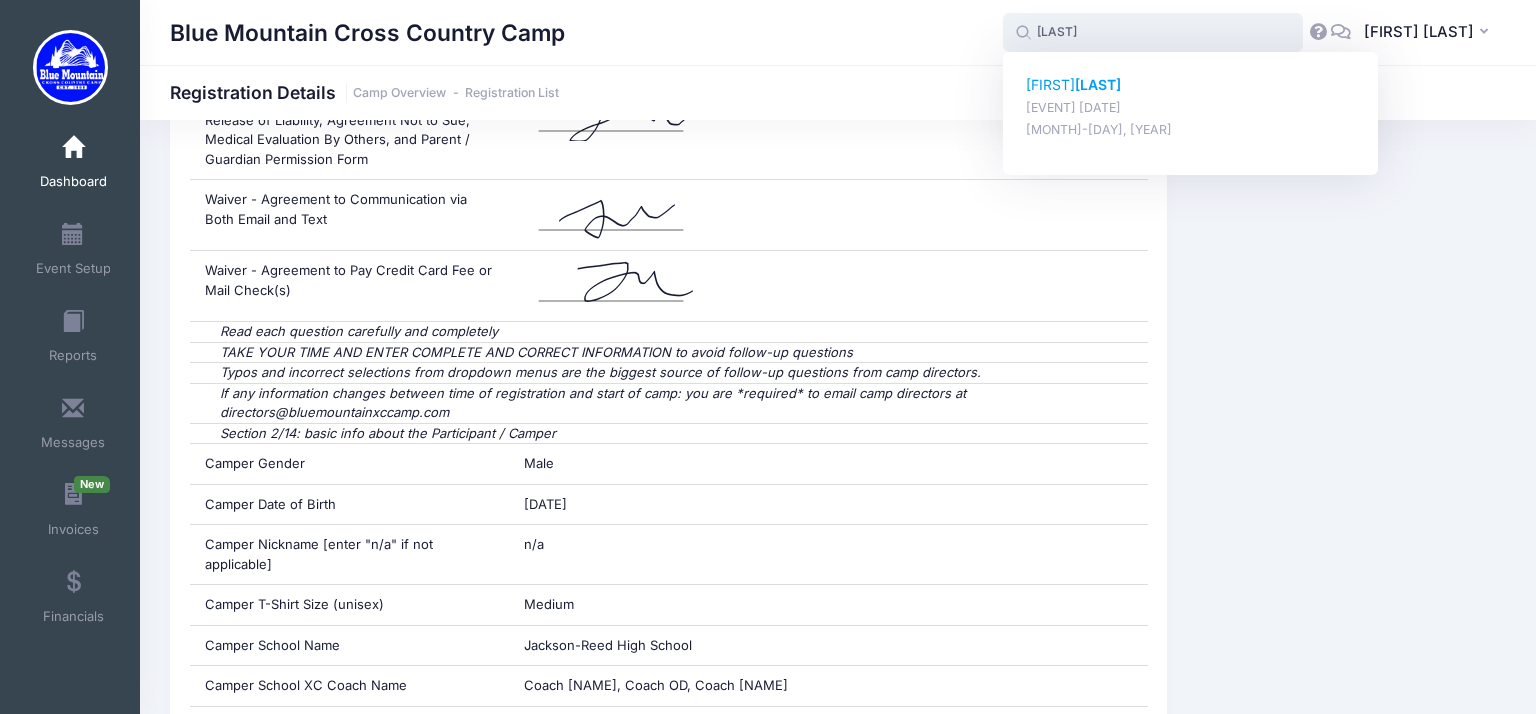 click on "Callum  Franco Blue Mountain Cross Country Camp 2025 on Aug-17, 2025 Jun-14, 2025" at bounding box center [1191, 107] 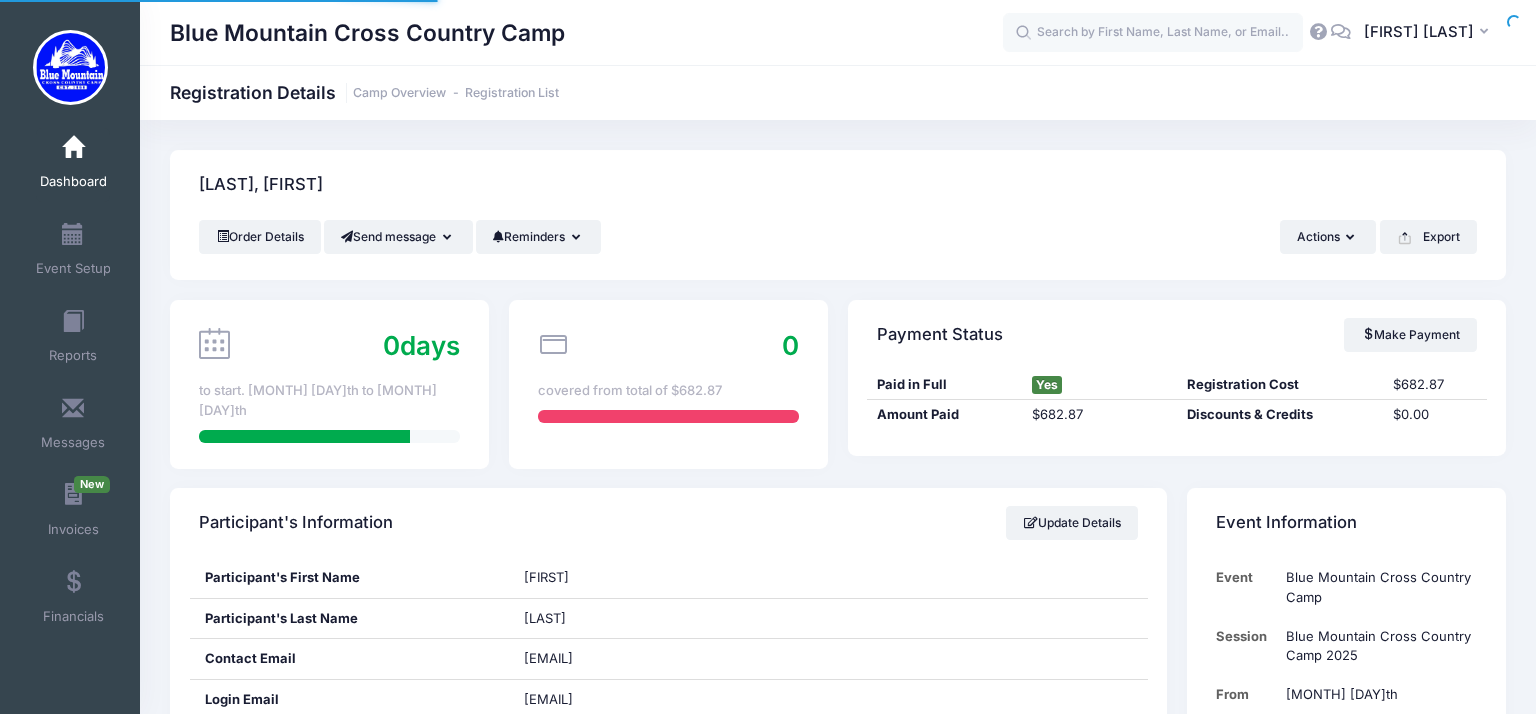 scroll, scrollTop: 0, scrollLeft: 0, axis: both 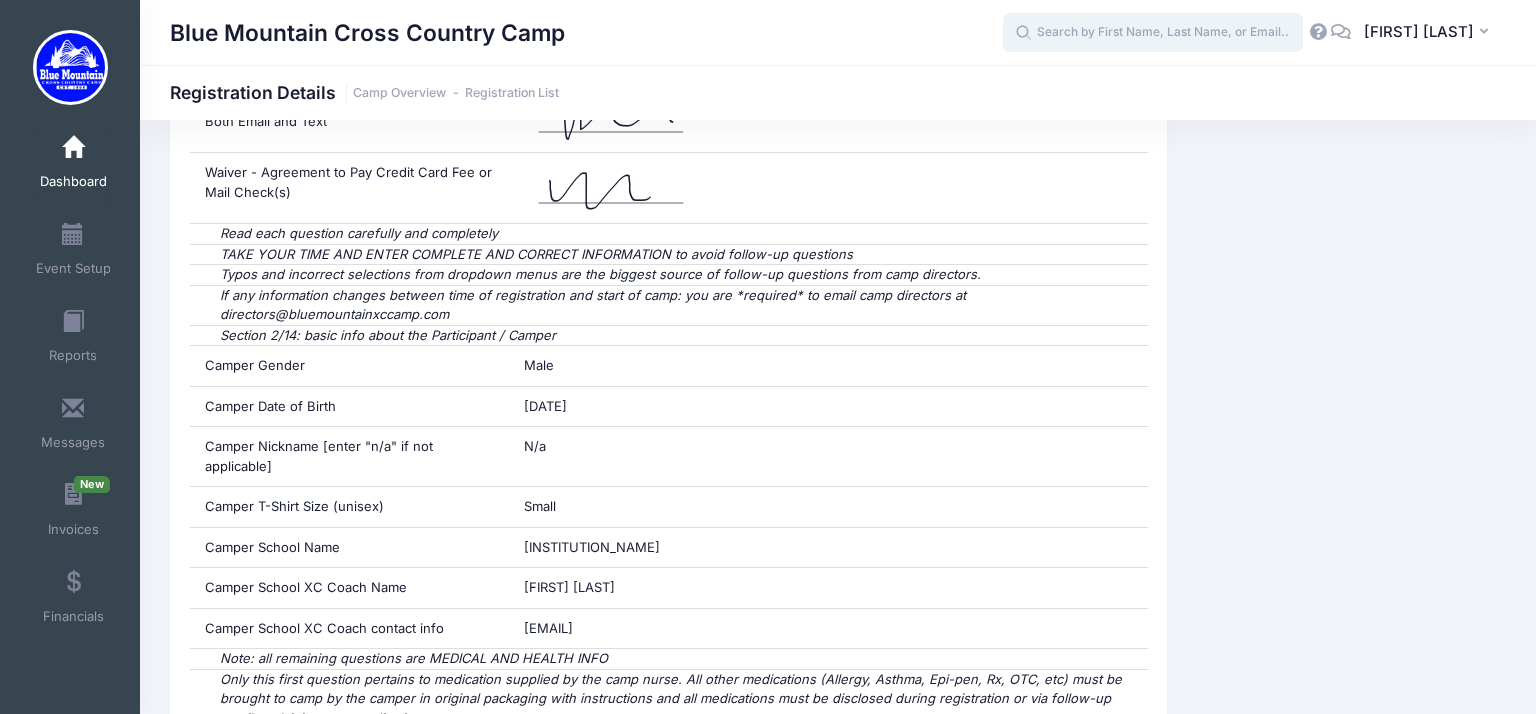 click at bounding box center [1153, 33] 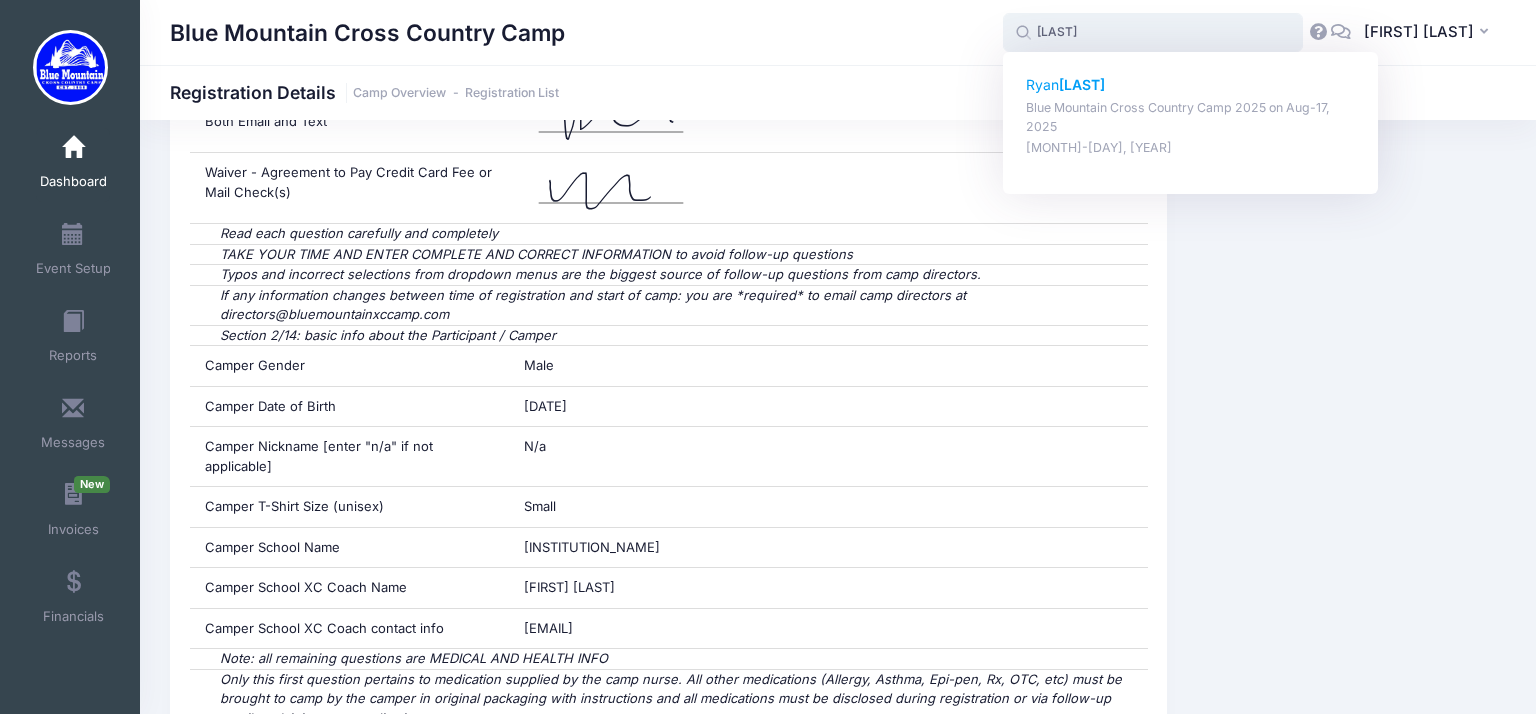 click on "Blue Mountain Cross Country Camp 2025 on Aug-17, 2025" at bounding box center (1191, 117) 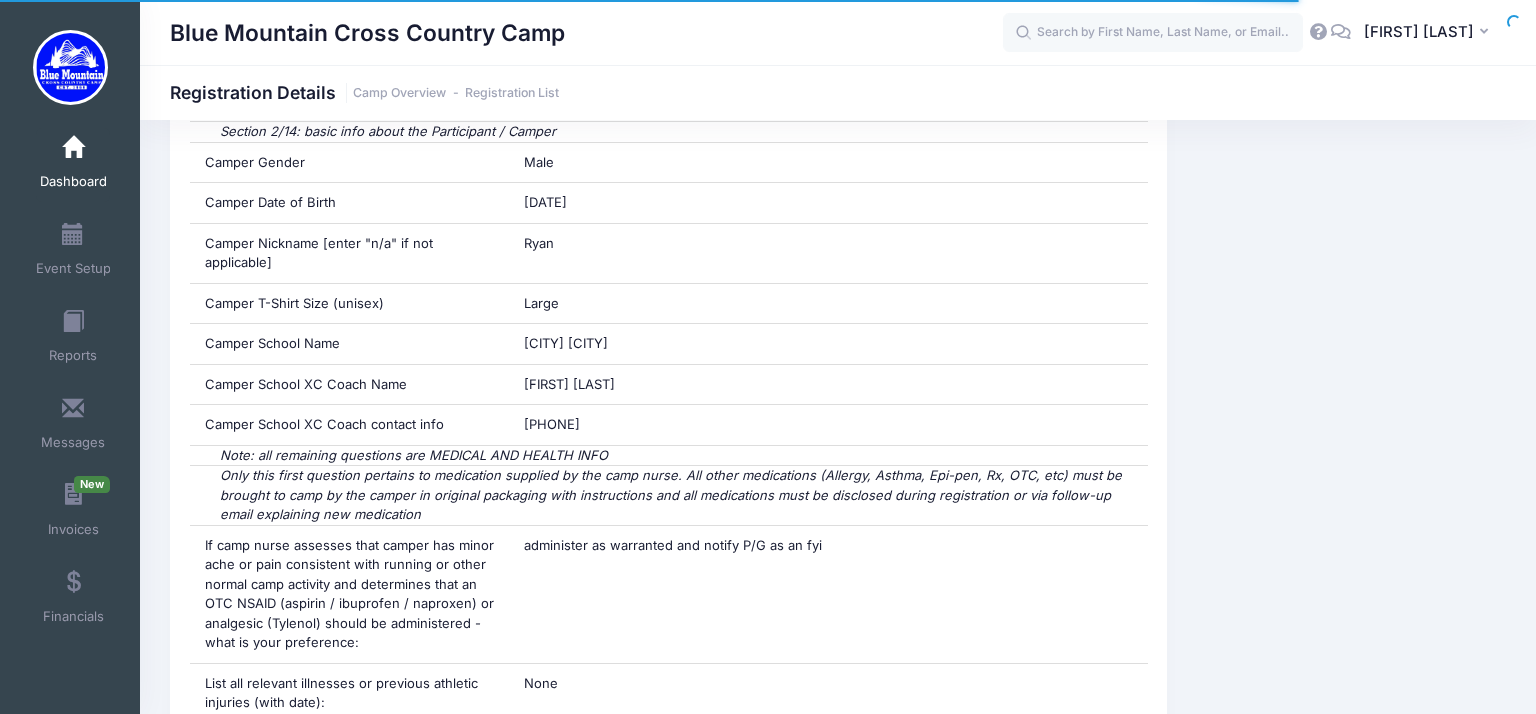 scroll, scrollTop: 2676, scrollLeft: 0, axis: vertical 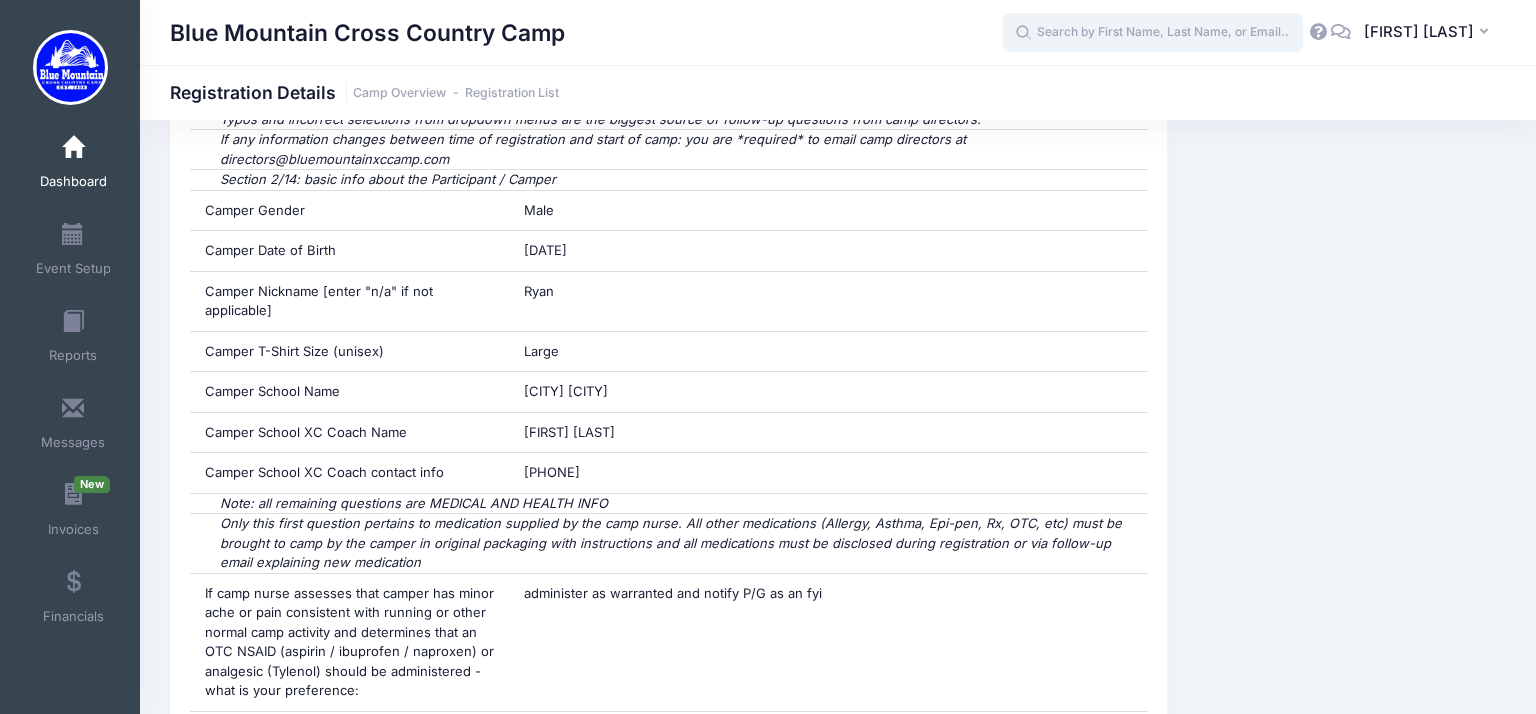 click at bounding box center (1153, 33) 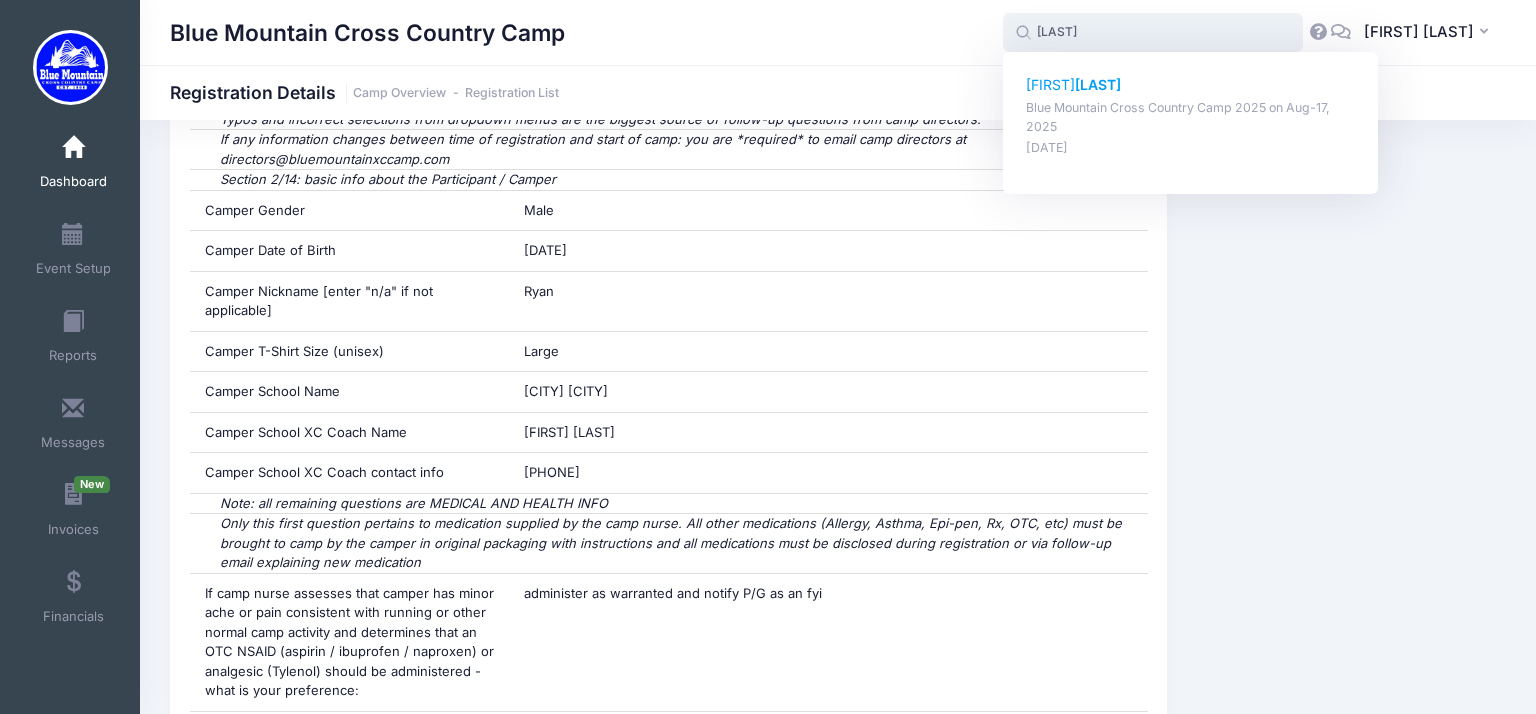 click on "Savir  Kumar" at bounding box center (1191, 85) 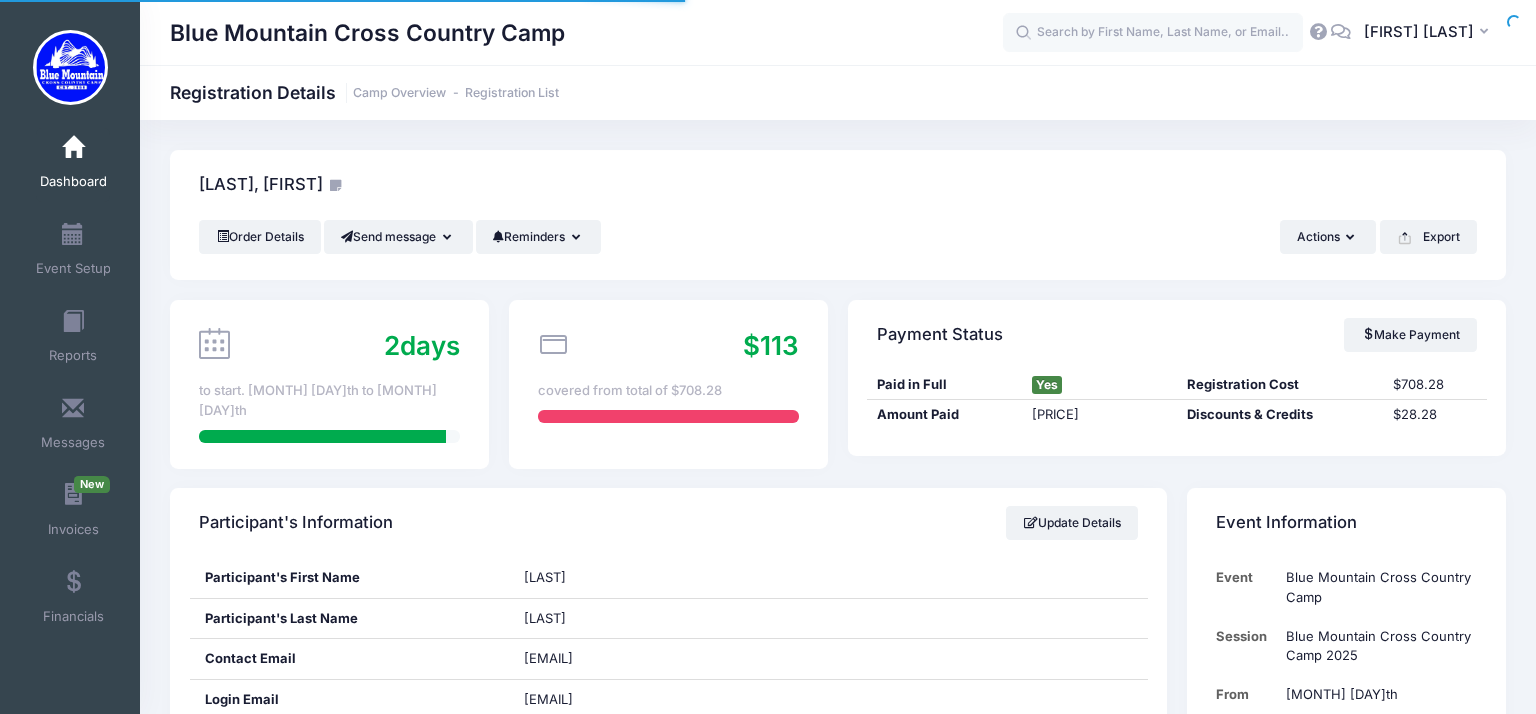 scroll, scrollTop: 0, scrollLeft: 0, axis: both 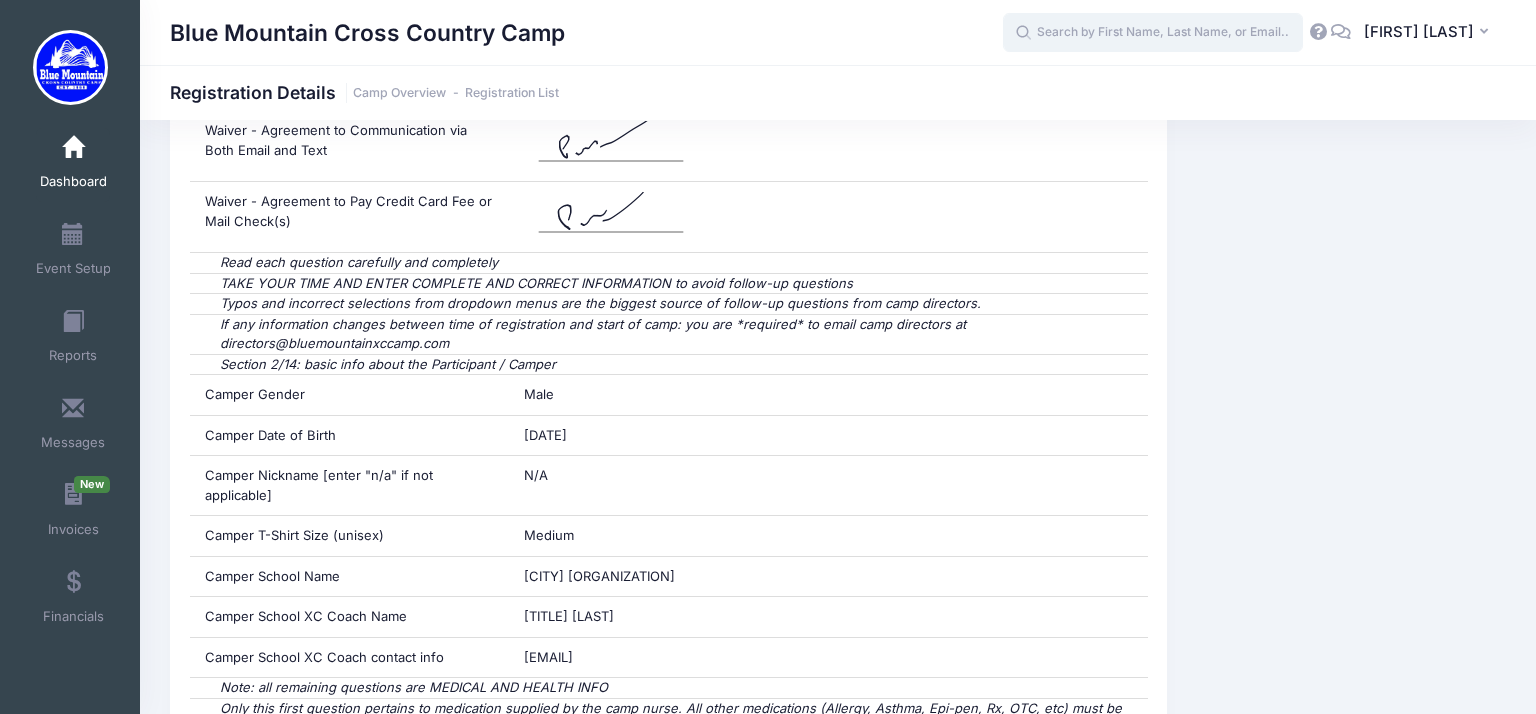 click at bounding box center (1153, 33) 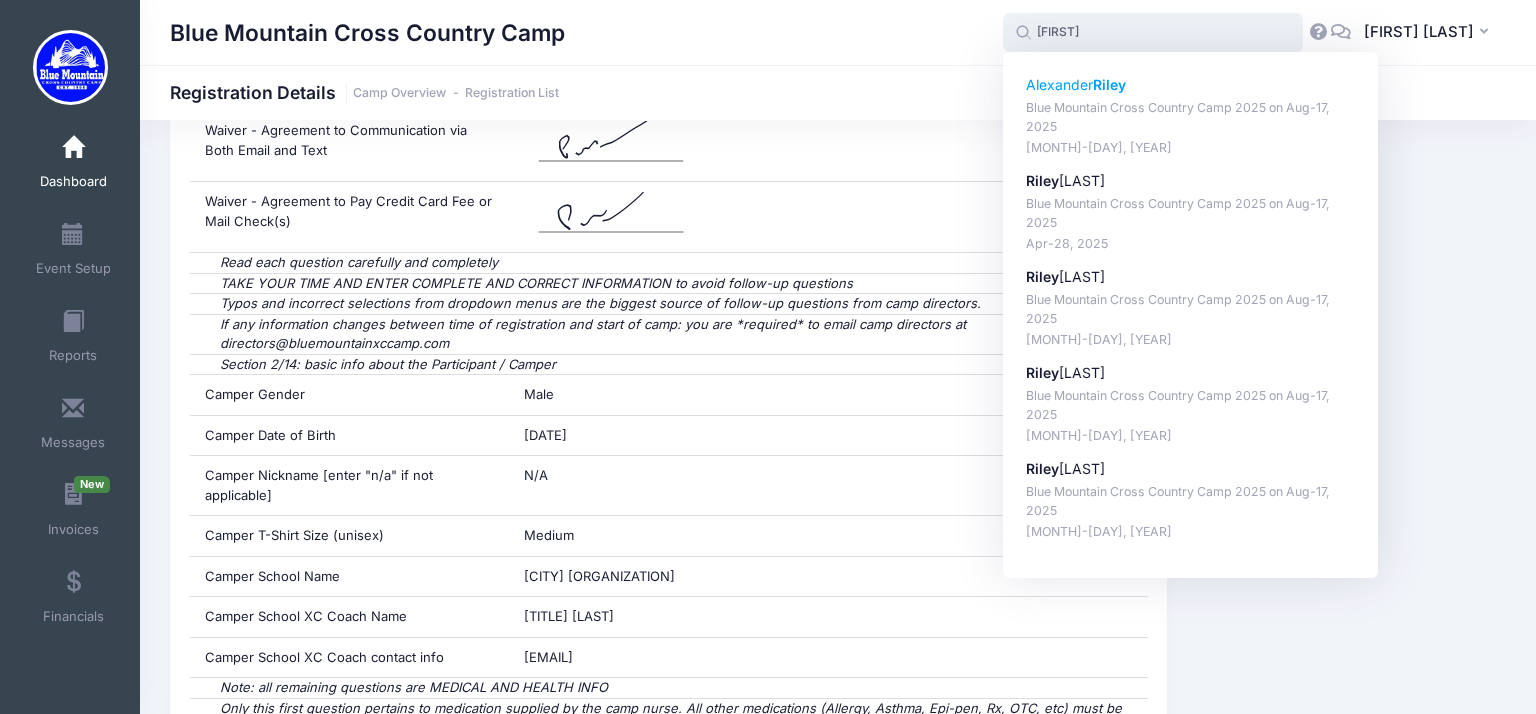 click on "Alexander  Riley" at bounding box center [1191, 85] 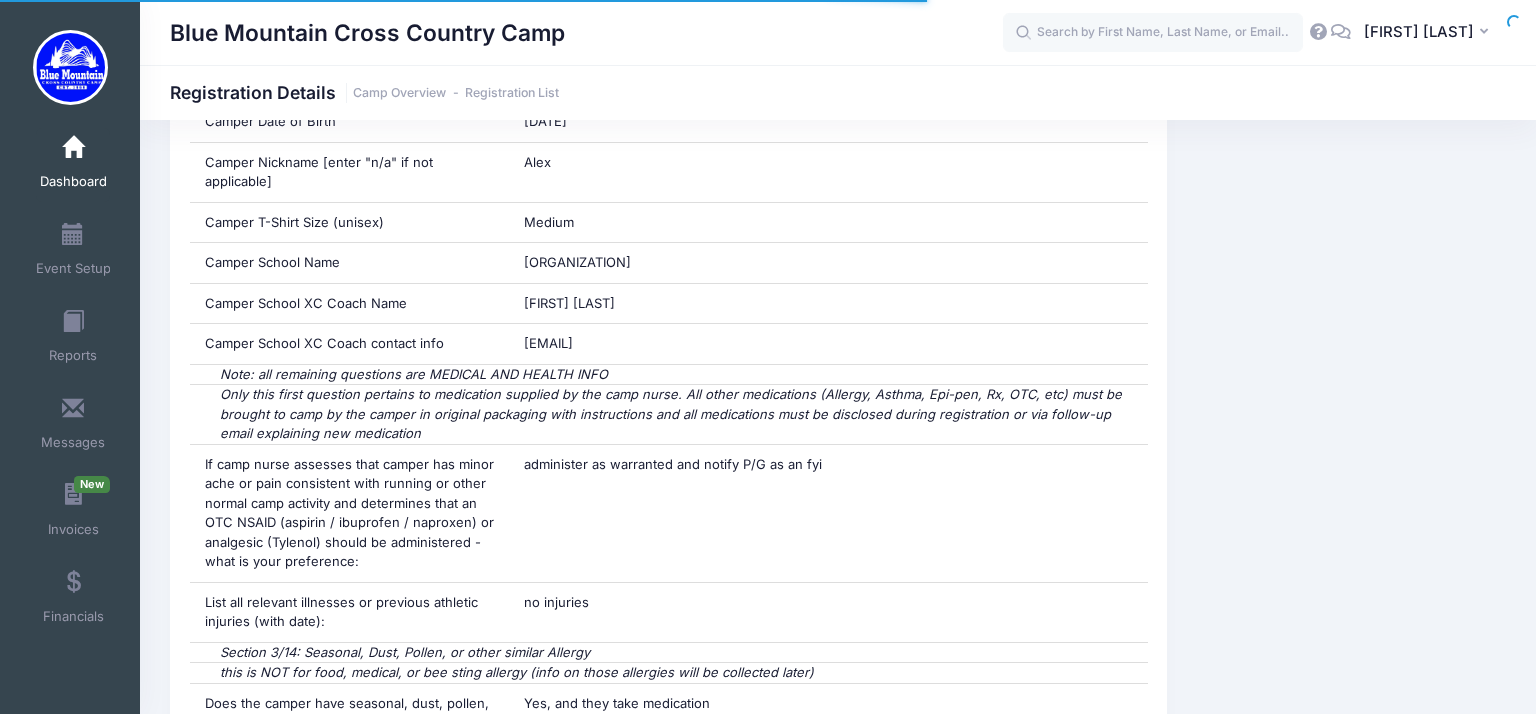 scroll, scrollTop: 2806, scrollLeft: 0, axis: vertical 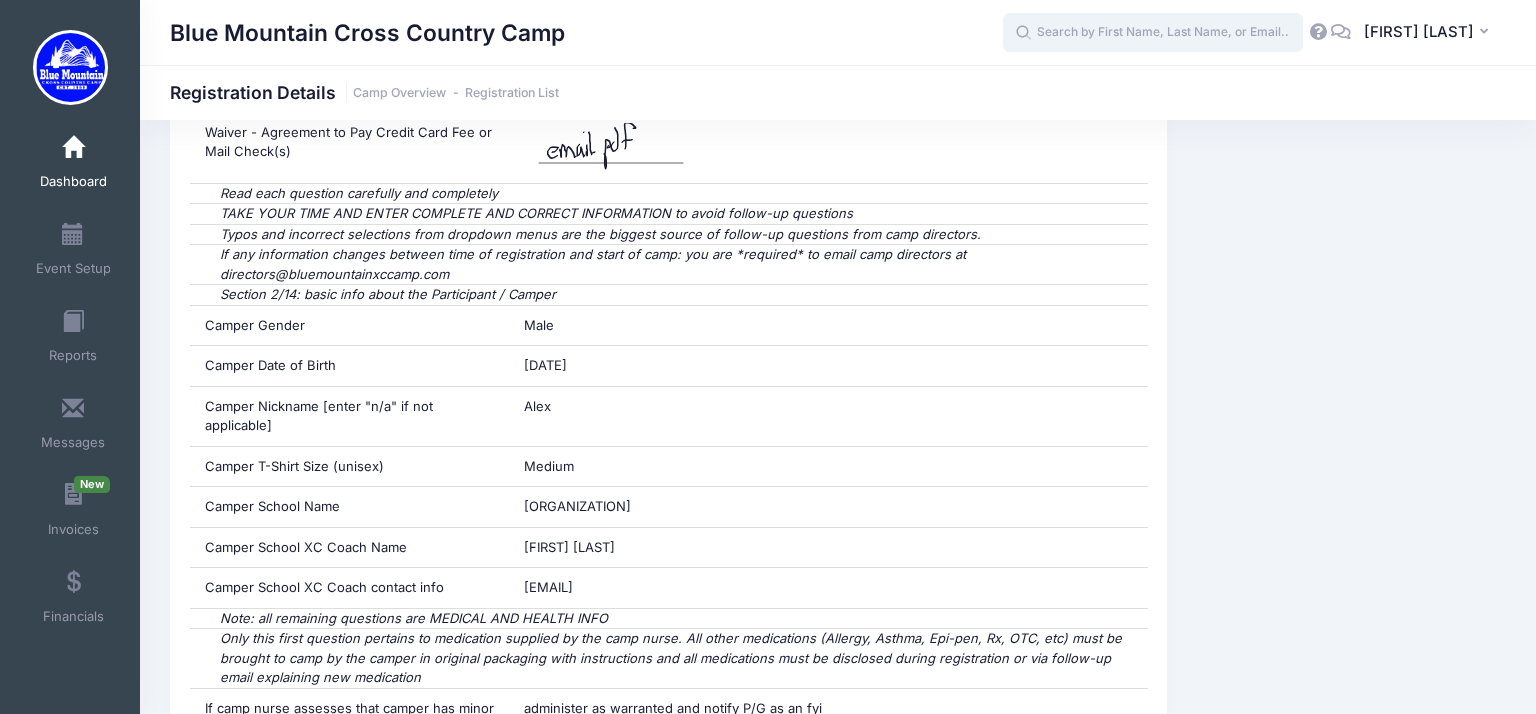 click at bounding box center (1153, 33) 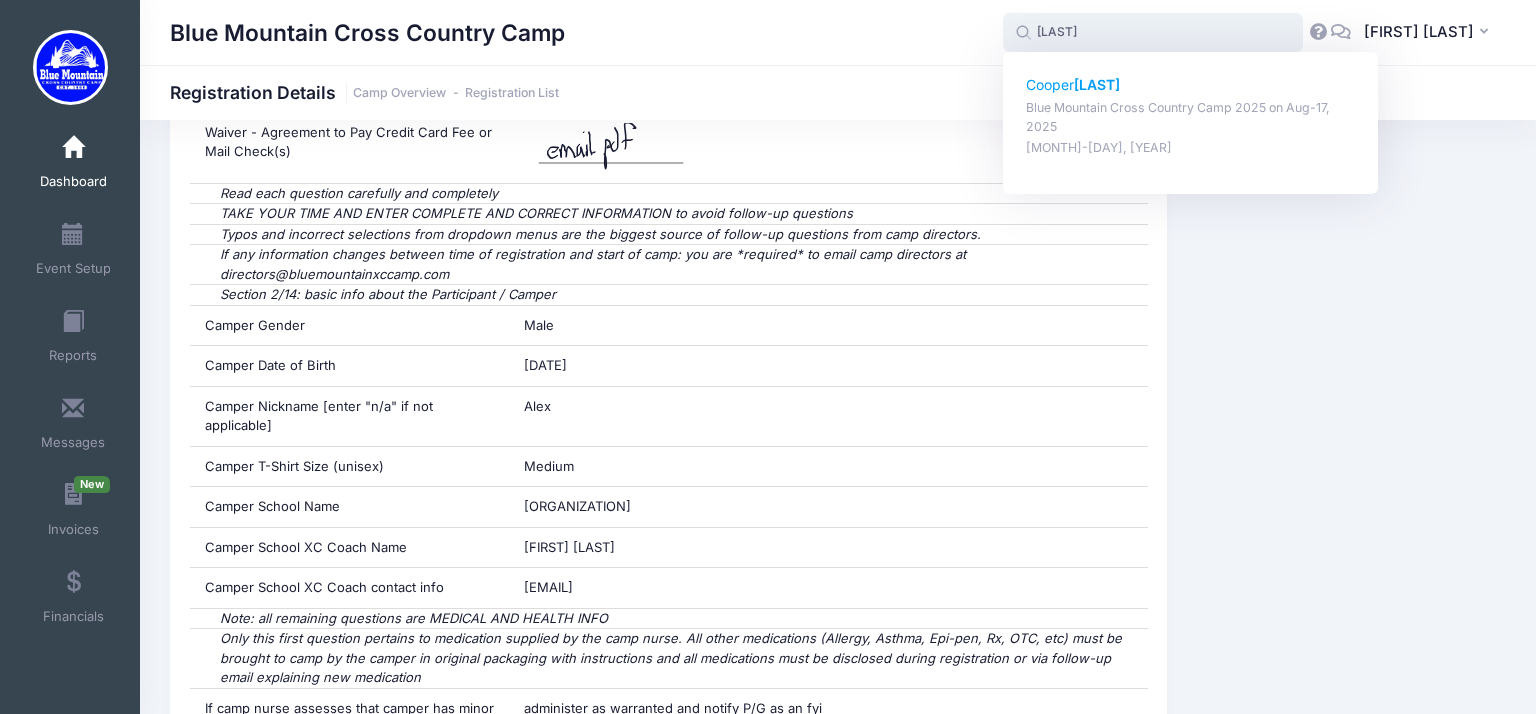 click on "Cooper  Rorick" at bounding box center (1191, 85) 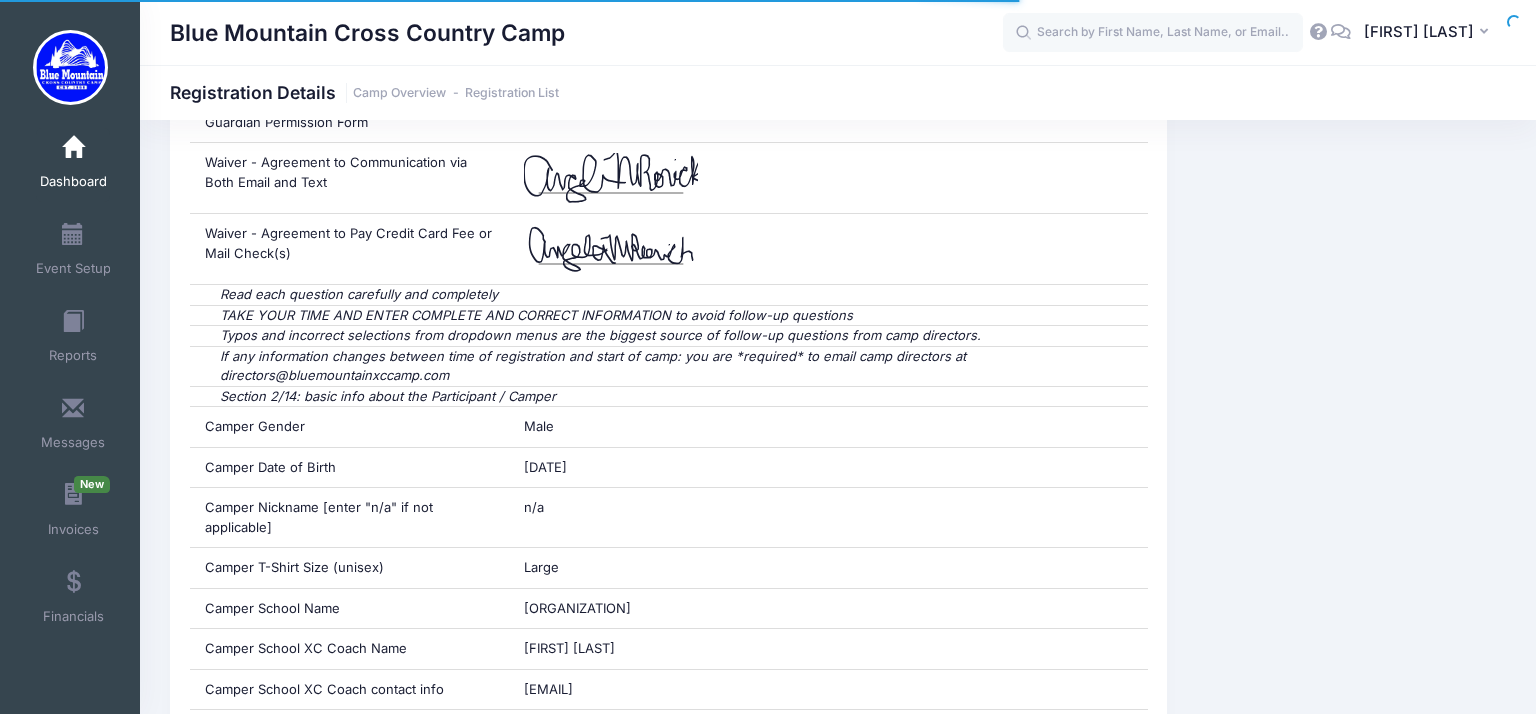 scroll, scrollTop: 2387, scrollLeft: 0, axis: vertical 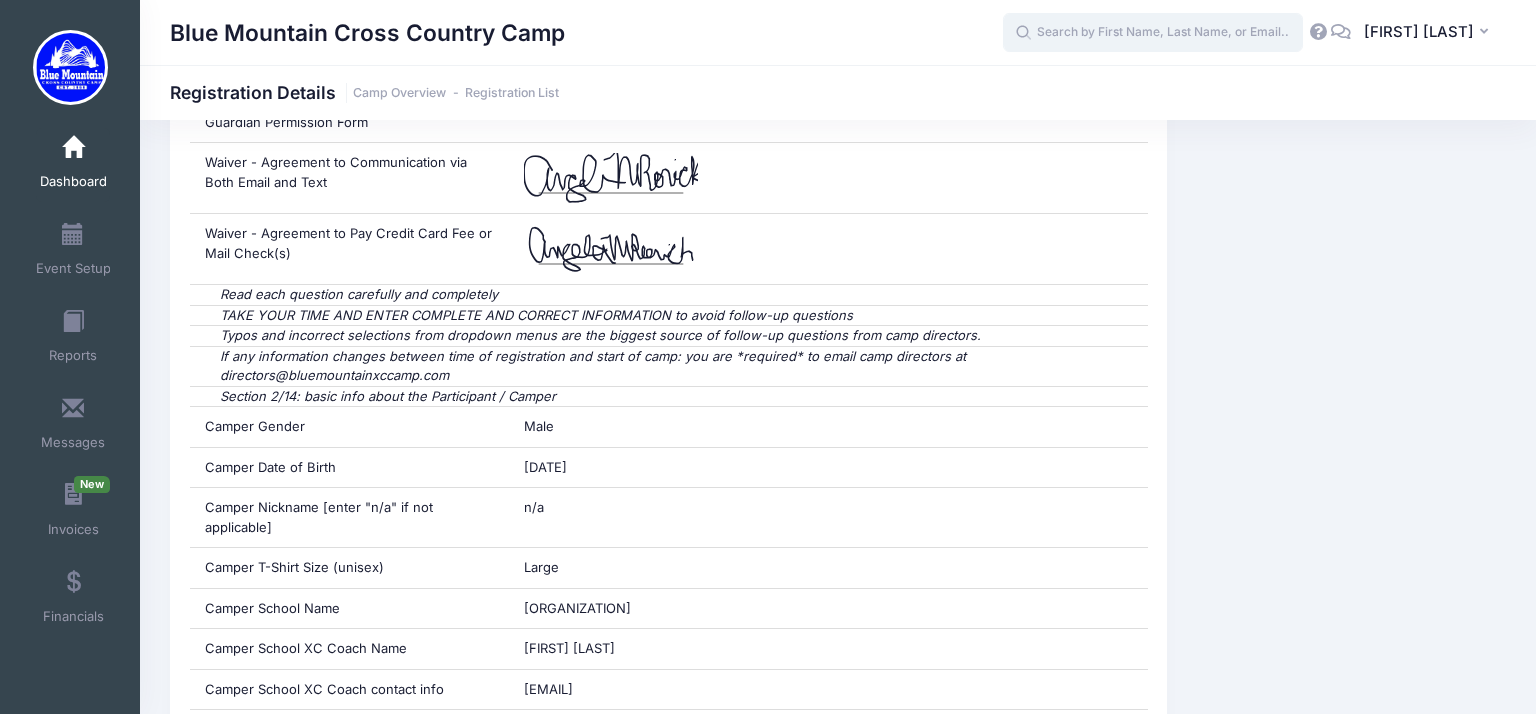 click at bounding box center [1153, 33] 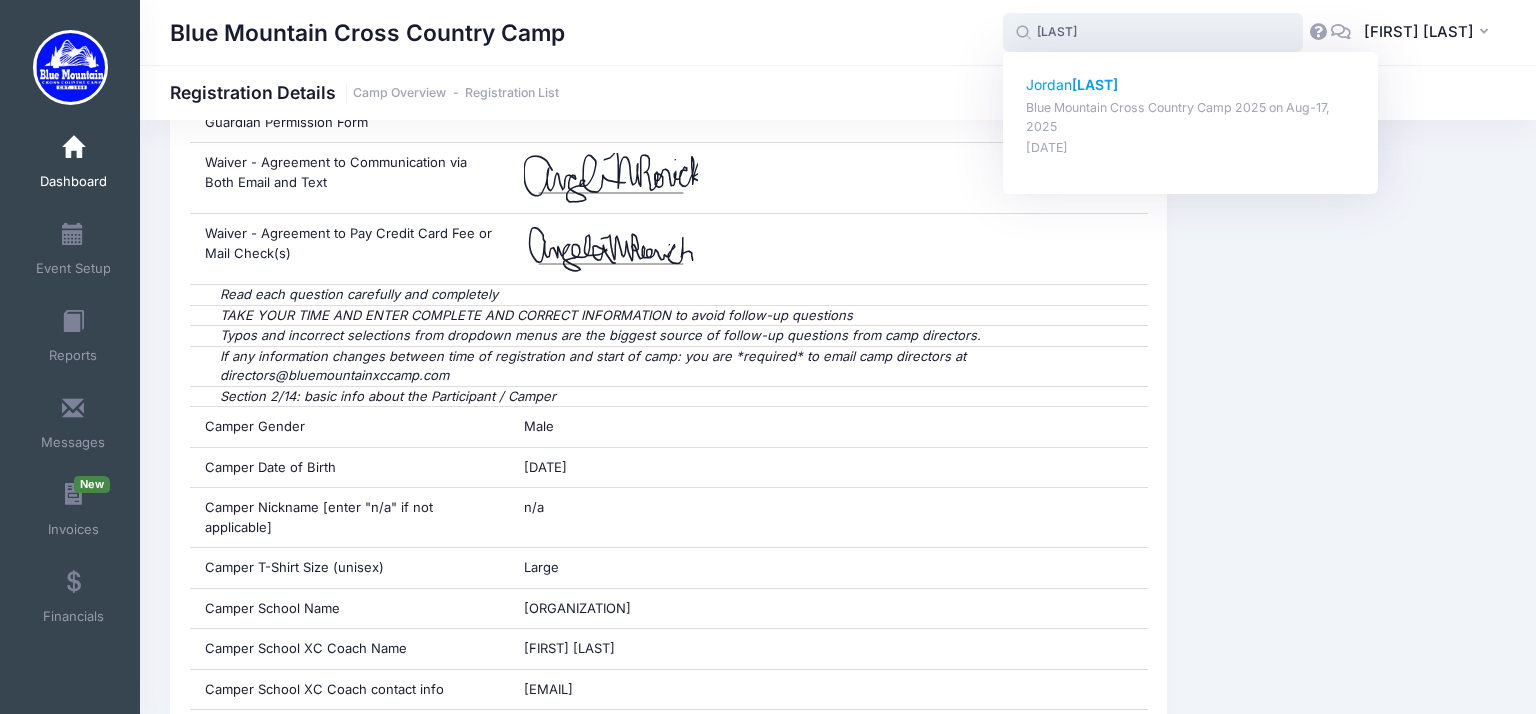click on "[FIRST] [LAST]" at bounding box center [1191, 85] 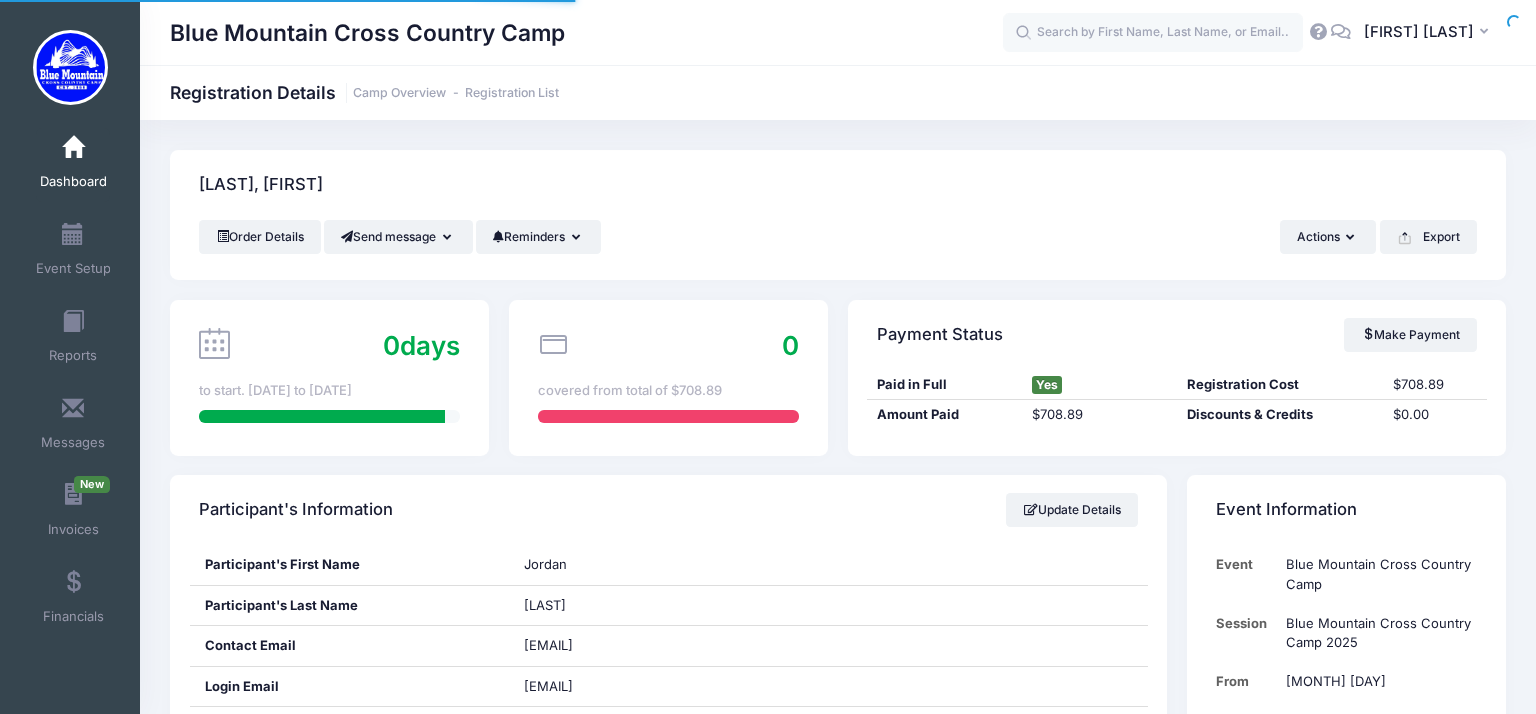 scroll, scrollTop: 0, scrollLeft: 0, axis: both 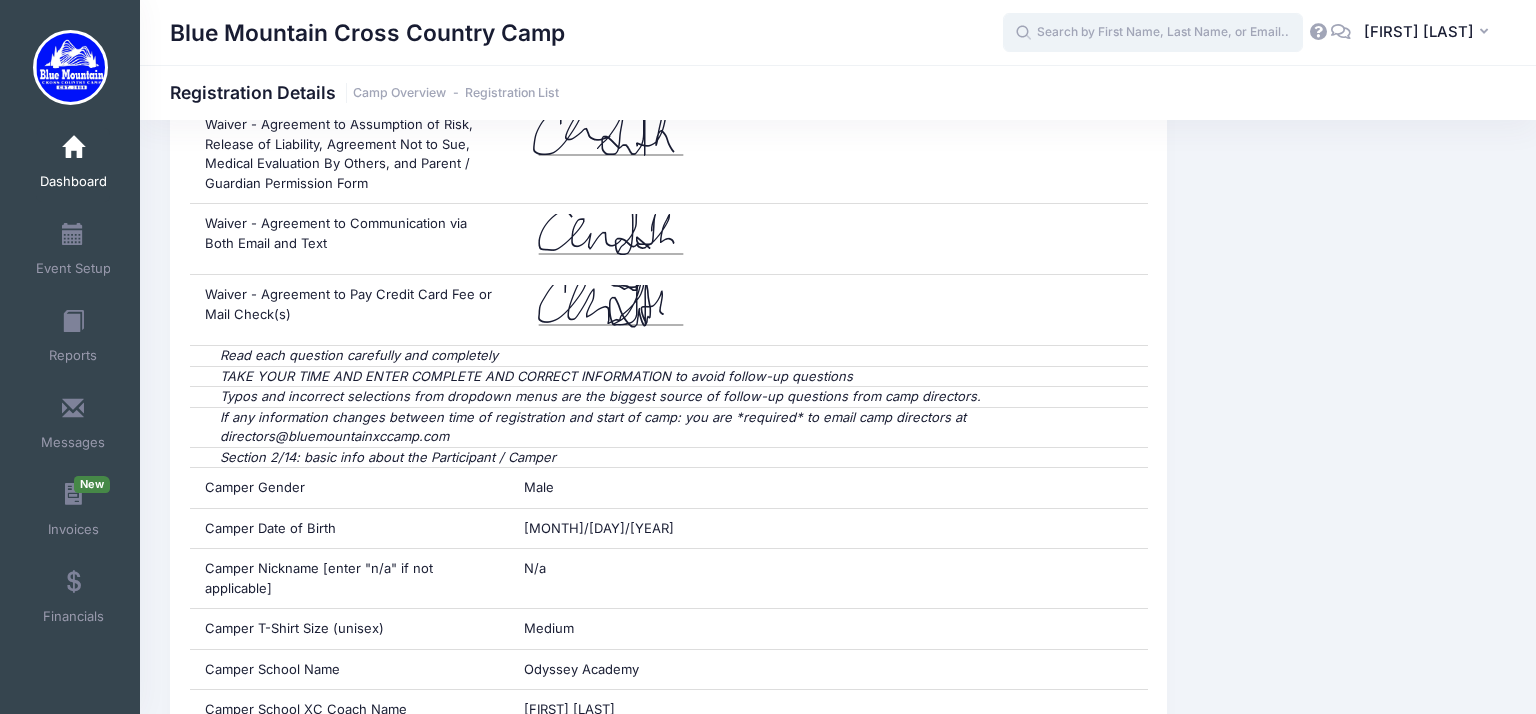 click at bounding box center [1153, 33] 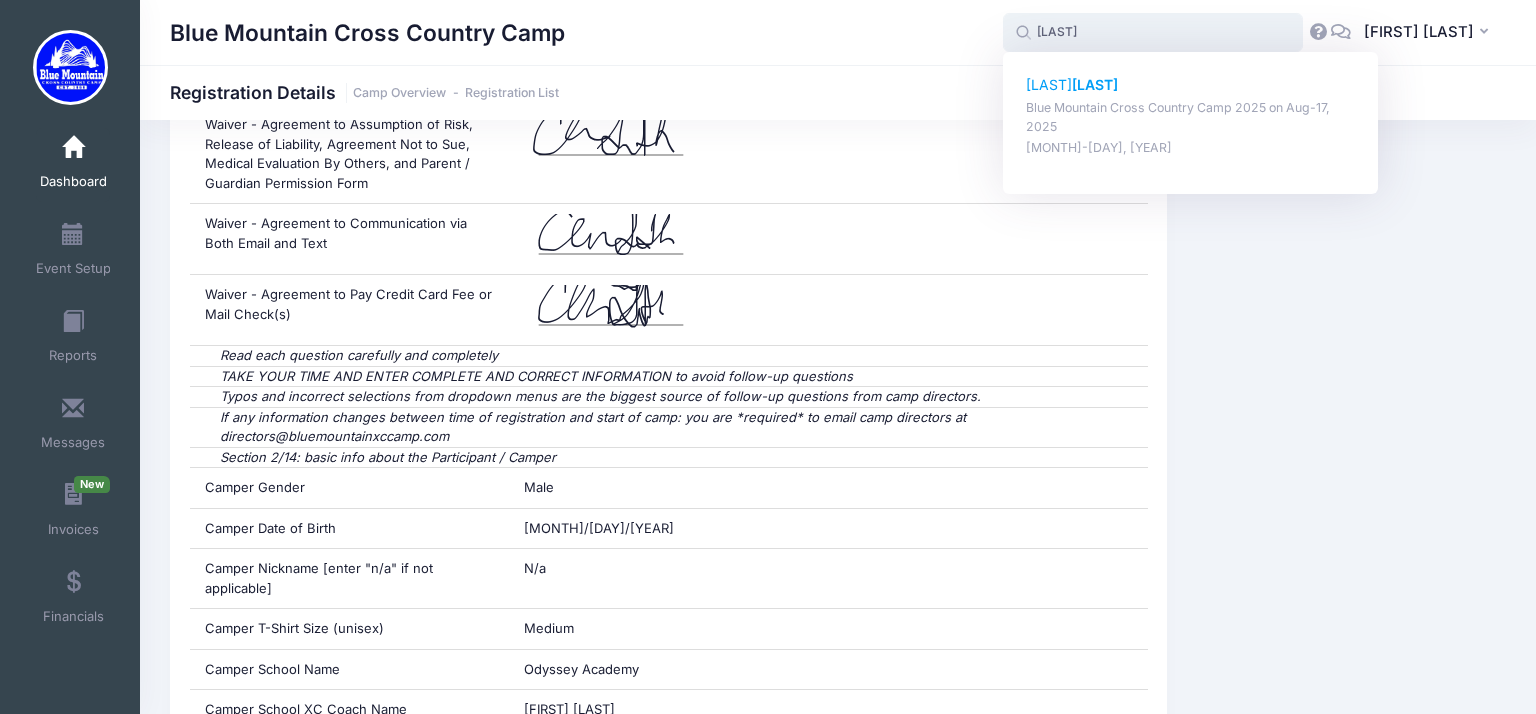 click on "Goldman" at bounding box center (1095, 84) 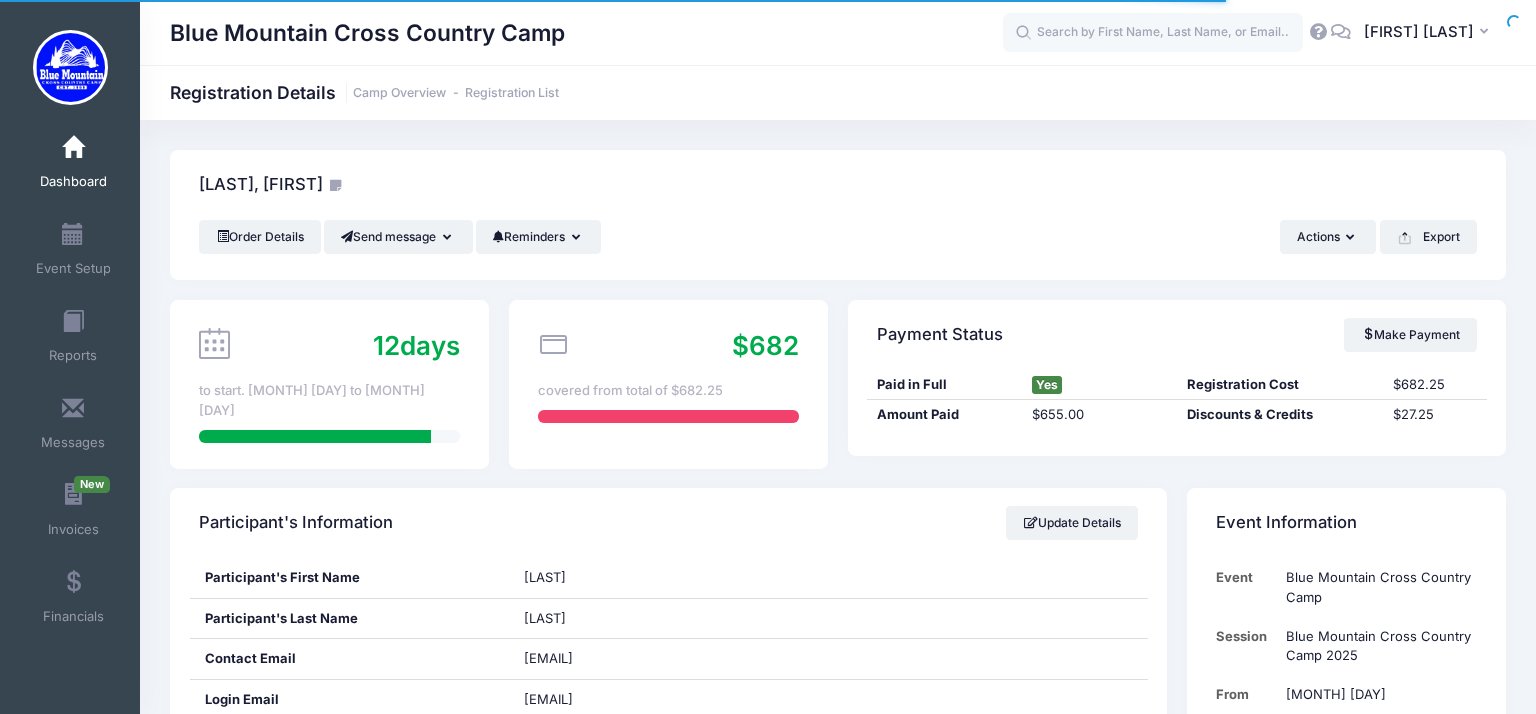scroll, scrollTop: 2492, scrollLeft: 0, axis: vertical 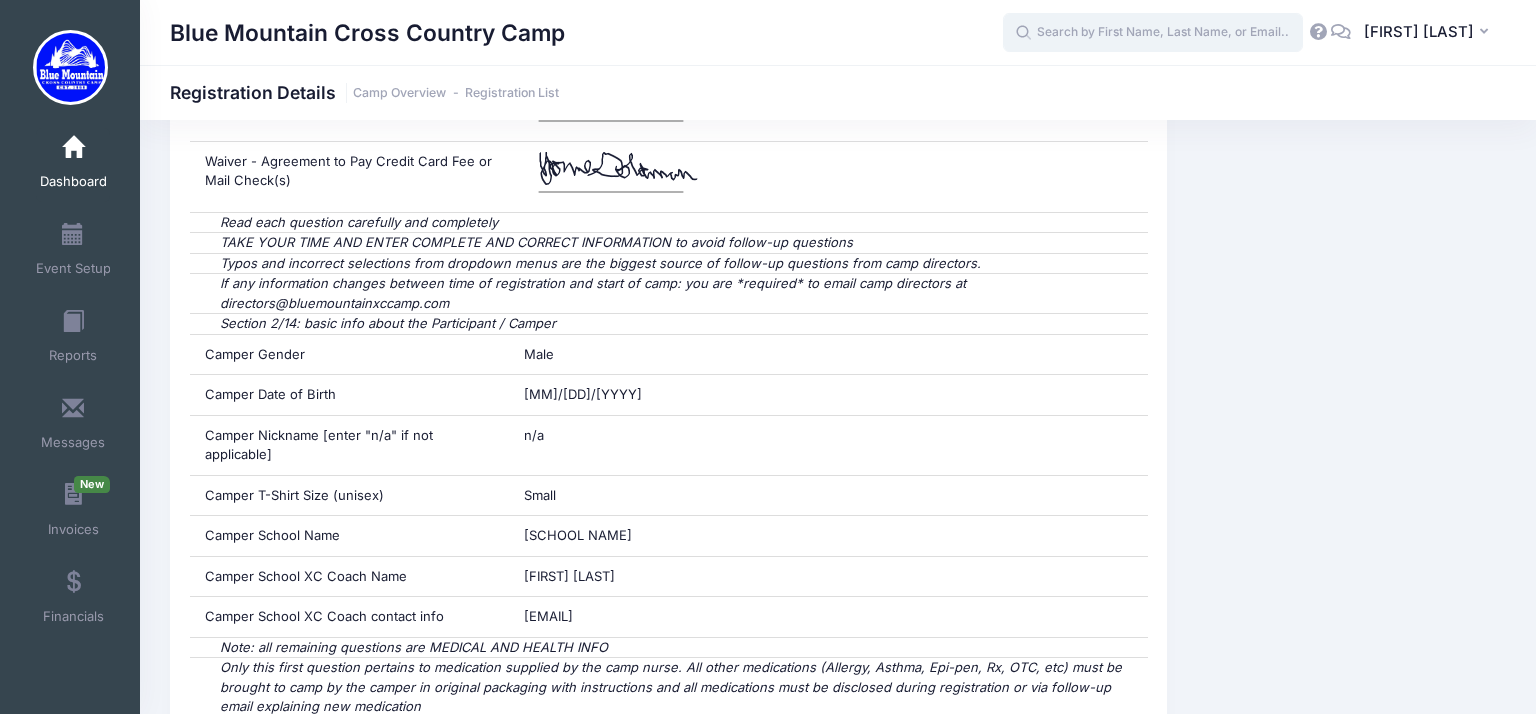 click at bounding box center (1153, 33) 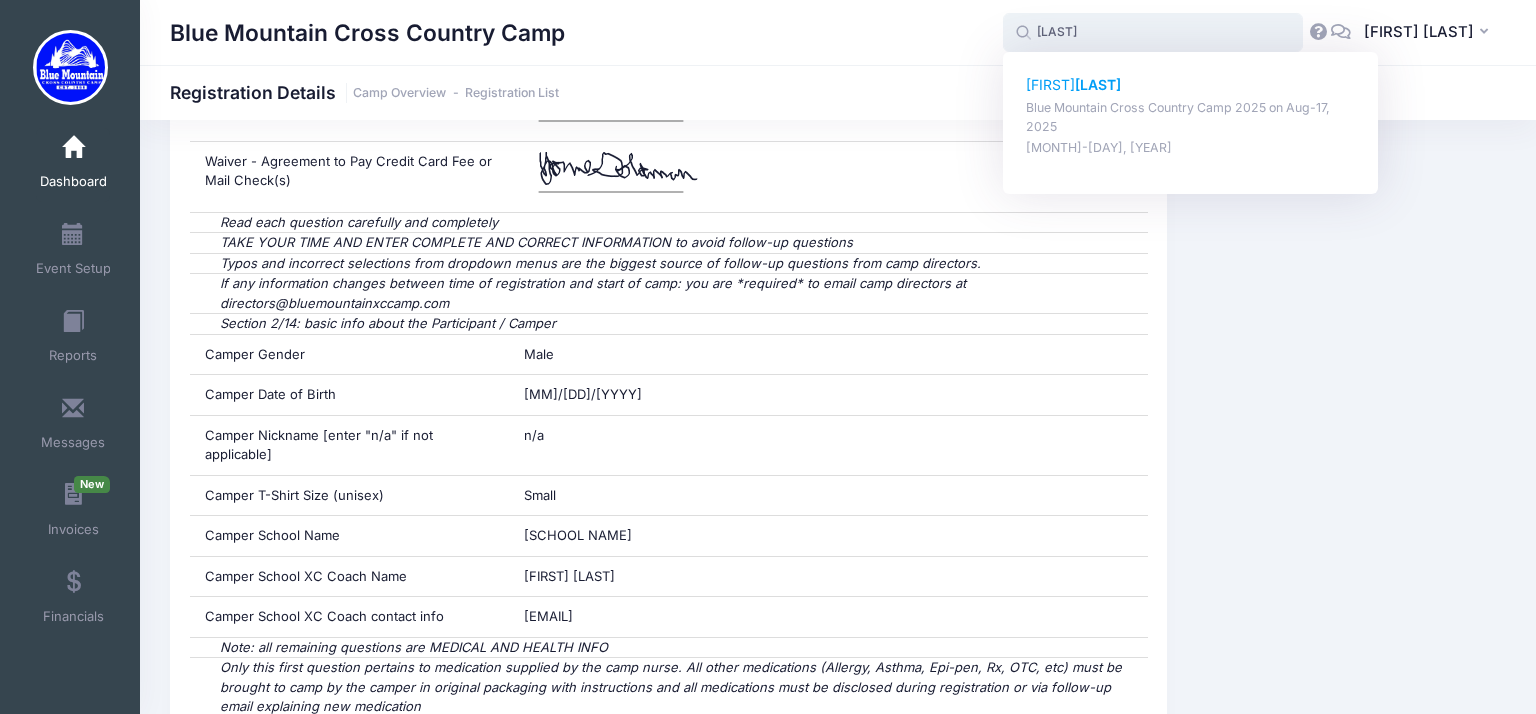 click on "[LAST]" at bounding box center (1098, 84) 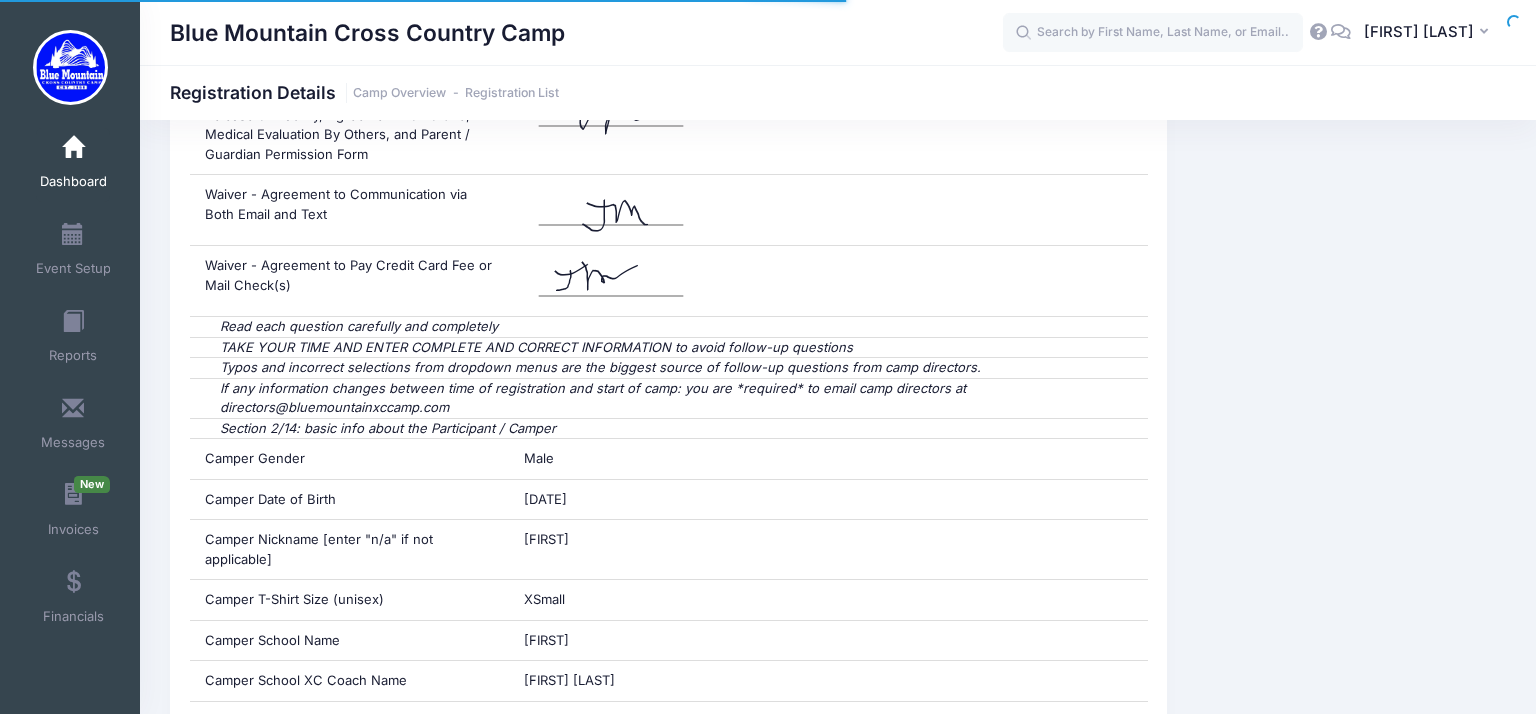 scroll, scrollTop: 2368, scrollLeft: 0, axis: vertical 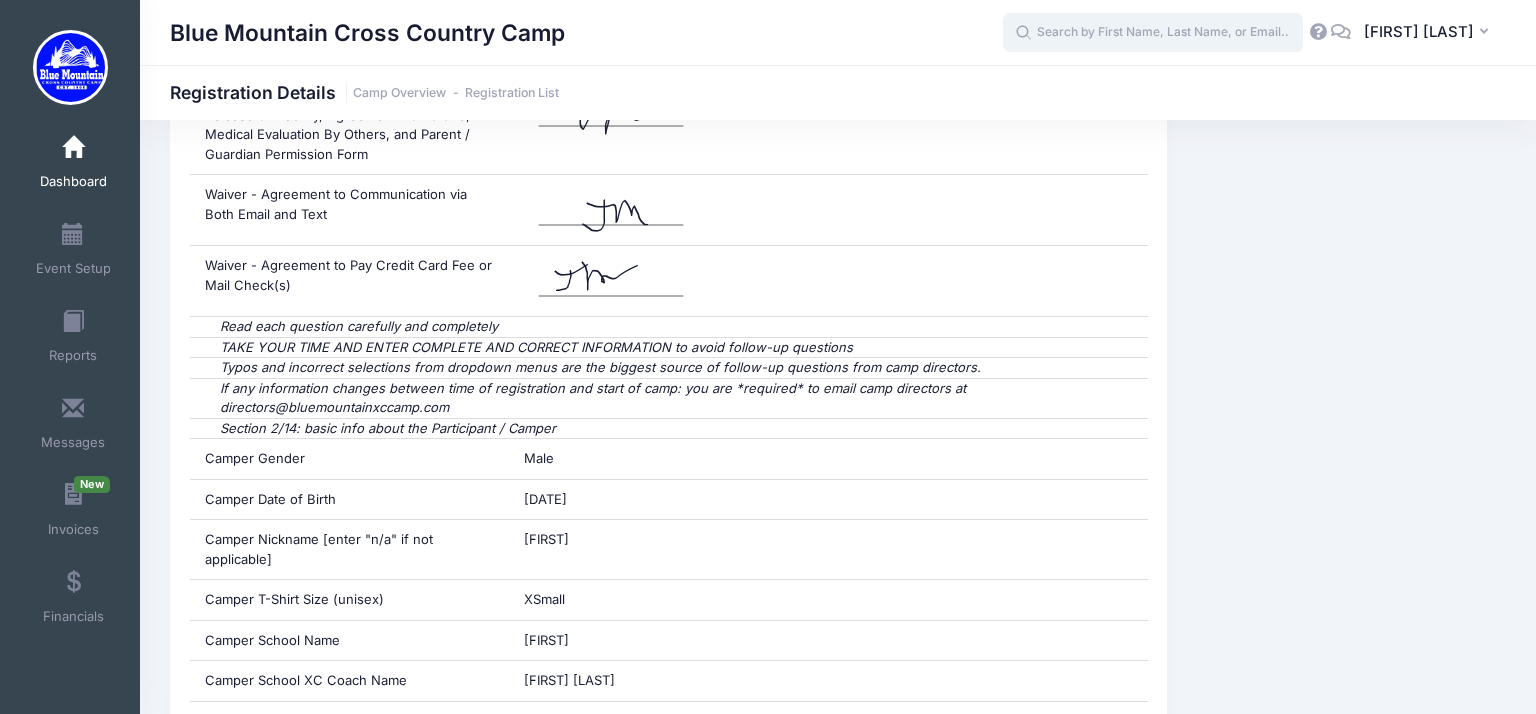 click at bounding box center [1153, 33] 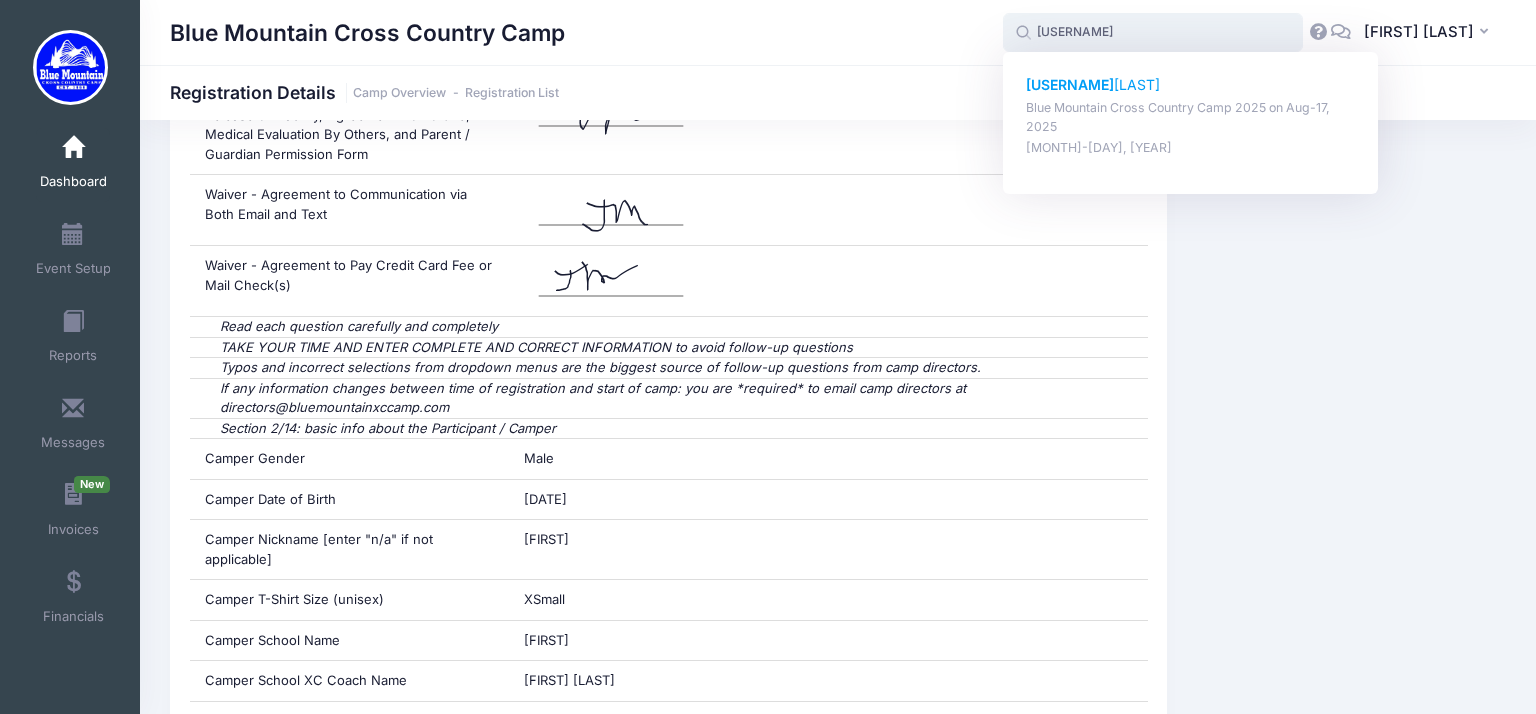 click on "[USERNAME] [LAST]" at bounding box center [1191, 85] 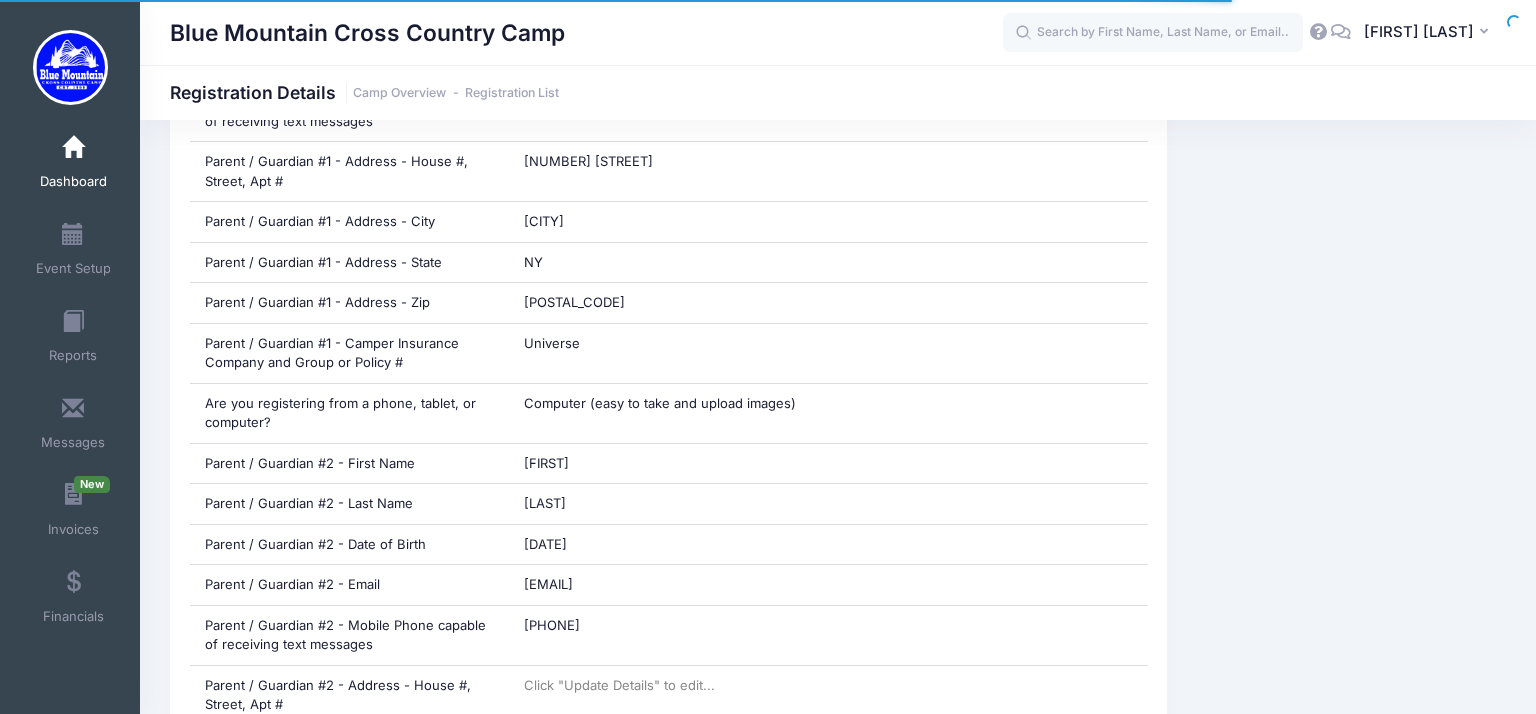 scroll, scrollTop: 1831, scrollLeft: 0, axis: vertical 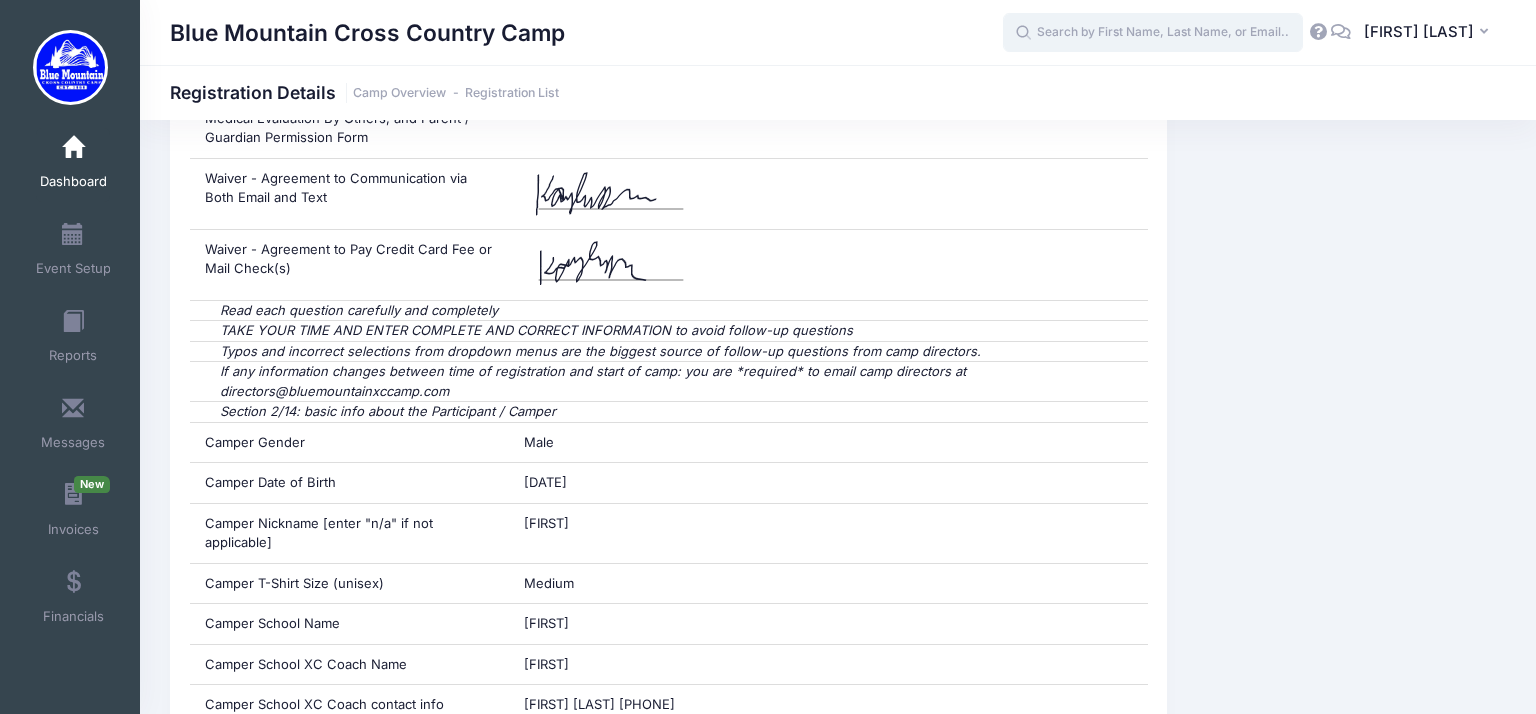 click at bounding box center [1153, 33] 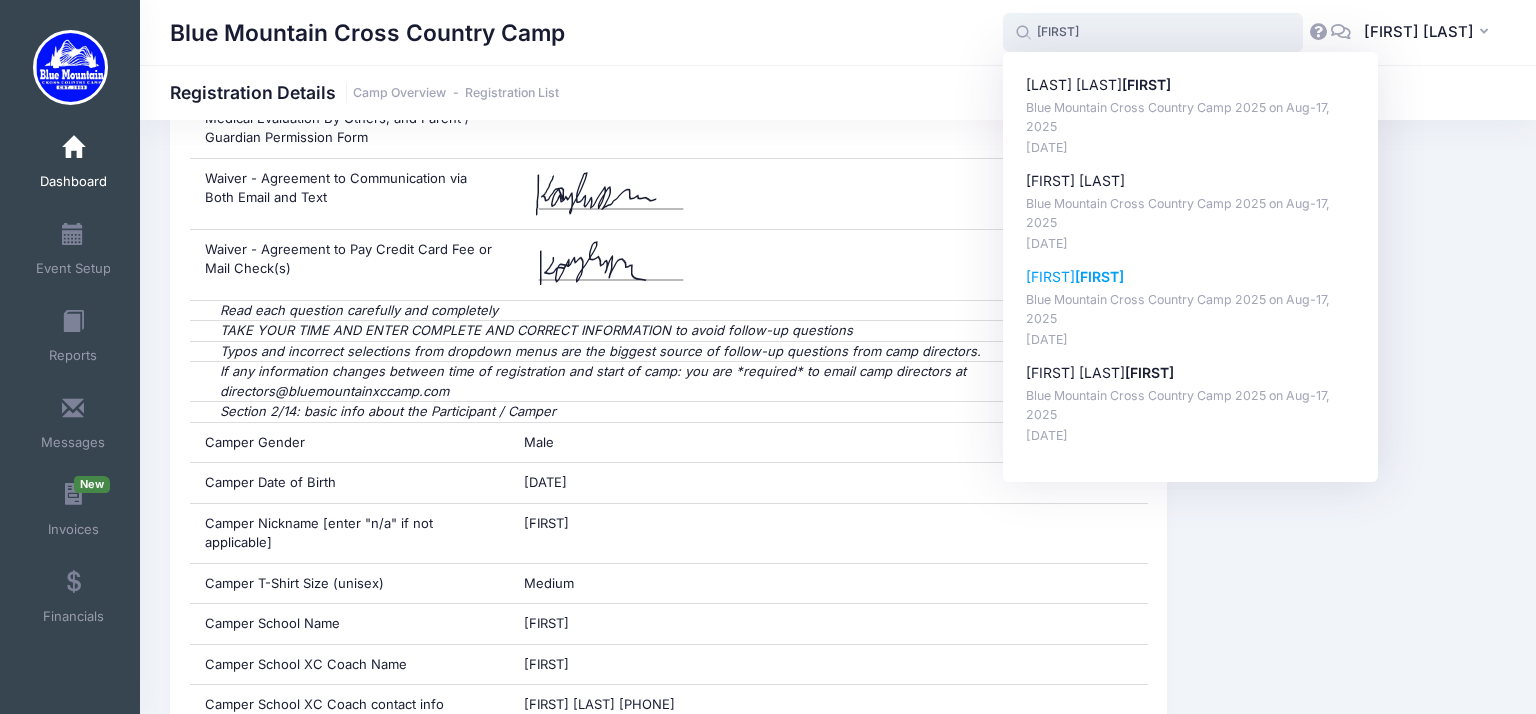 click on "[FIRST] [FIRST]" at bounding box center [1191, 277] 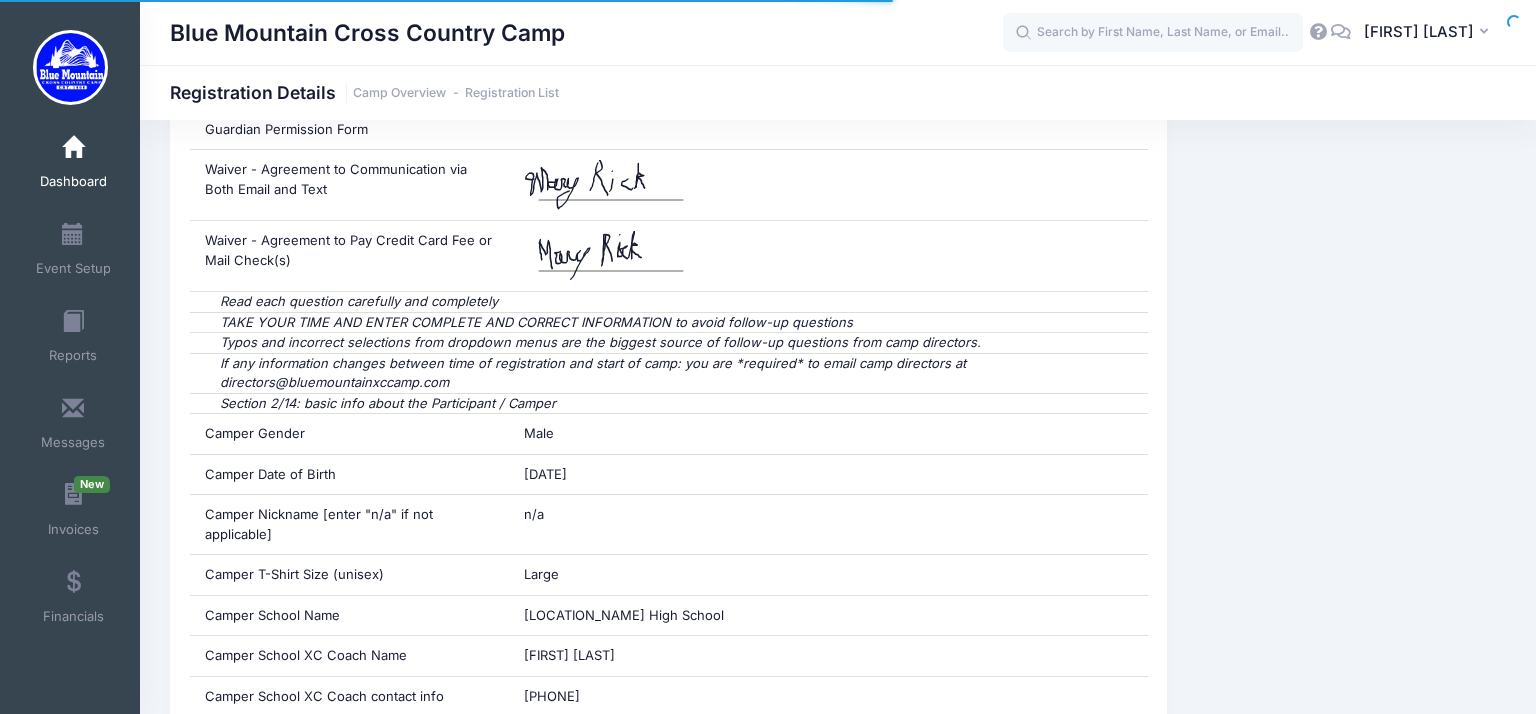 scroll, scrollTop: 2380, scrollLeft: 0, axis: vertical 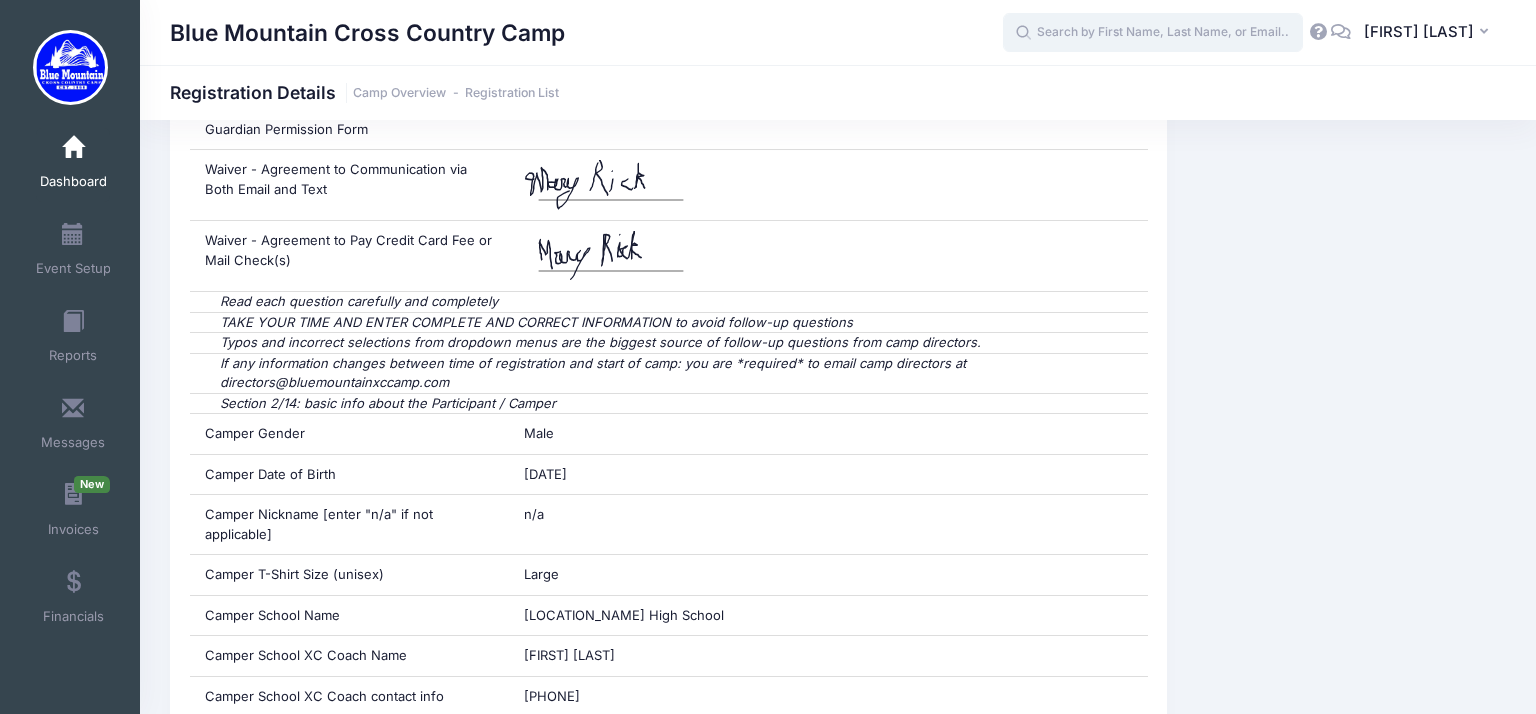 click at bounding box center [1153, 33] 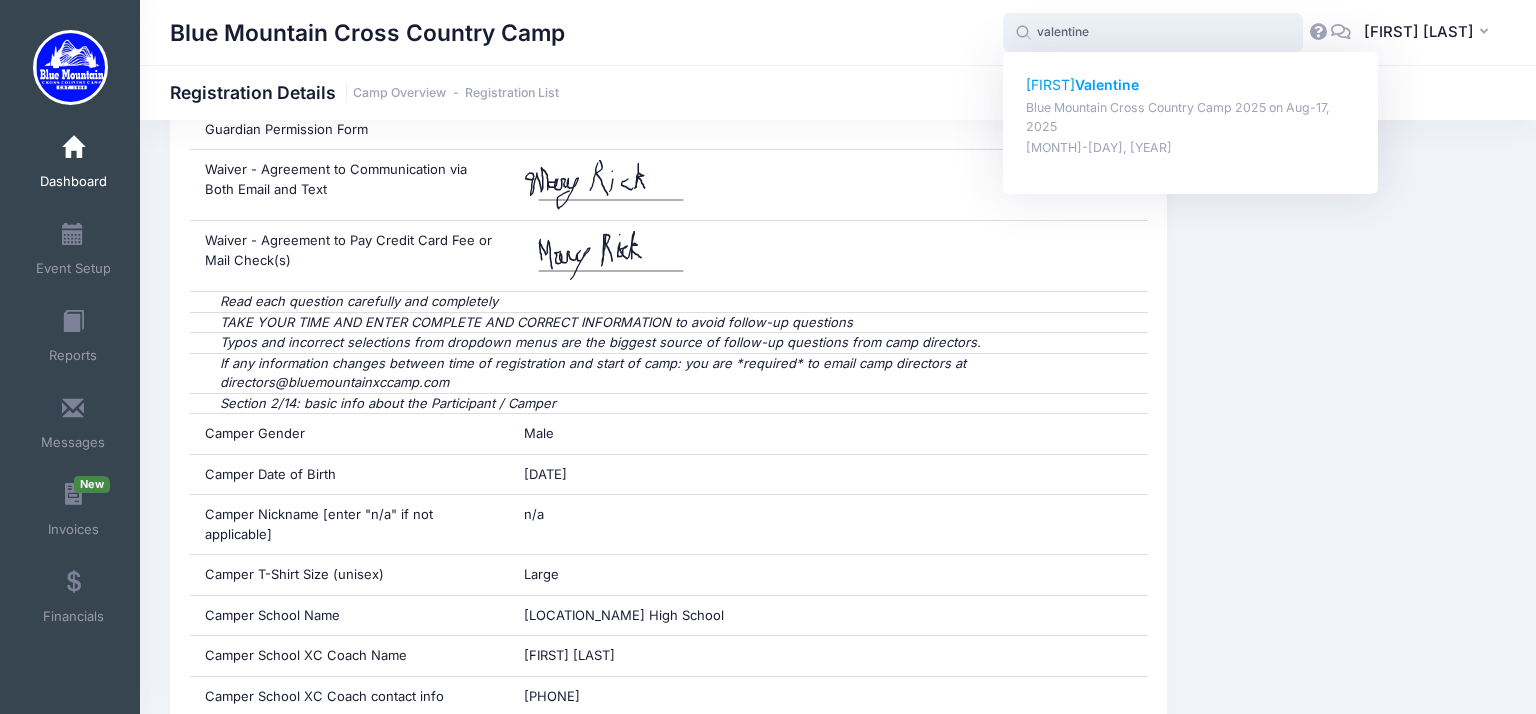 click on "Angelo  Valentine" at bounding box center (1191, 85) 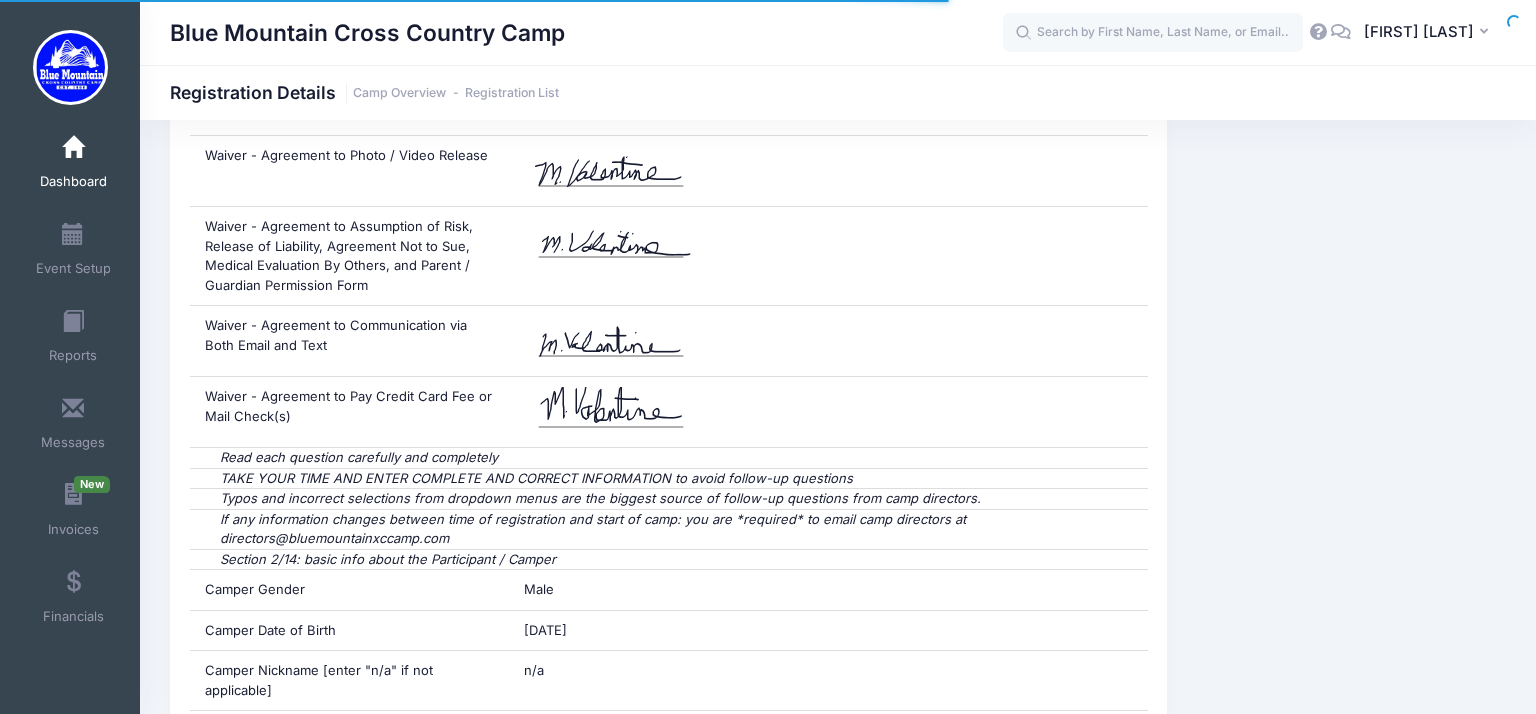 scroll, scrollTop: 2224, scrollLeft: 0, axis: vertical 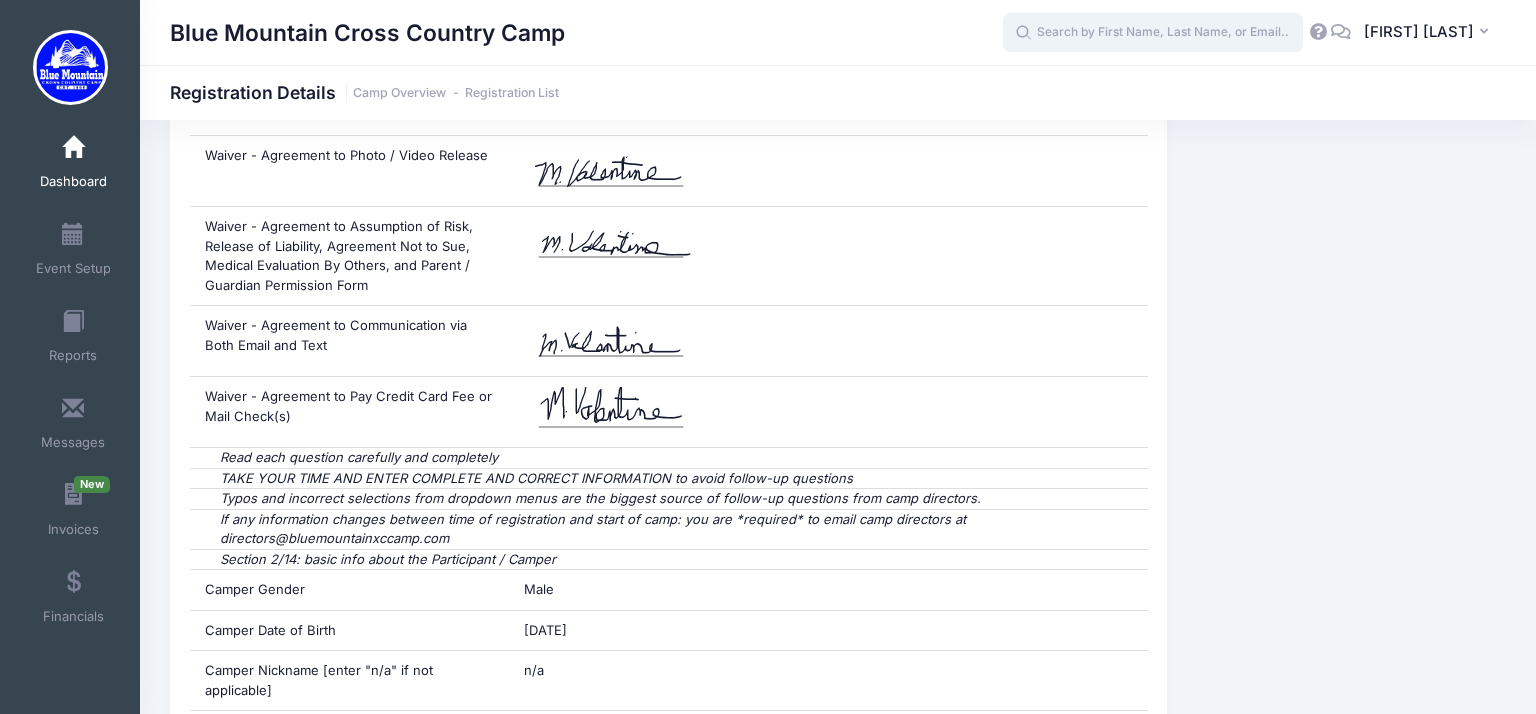 click at bounding box center [1153, 33] 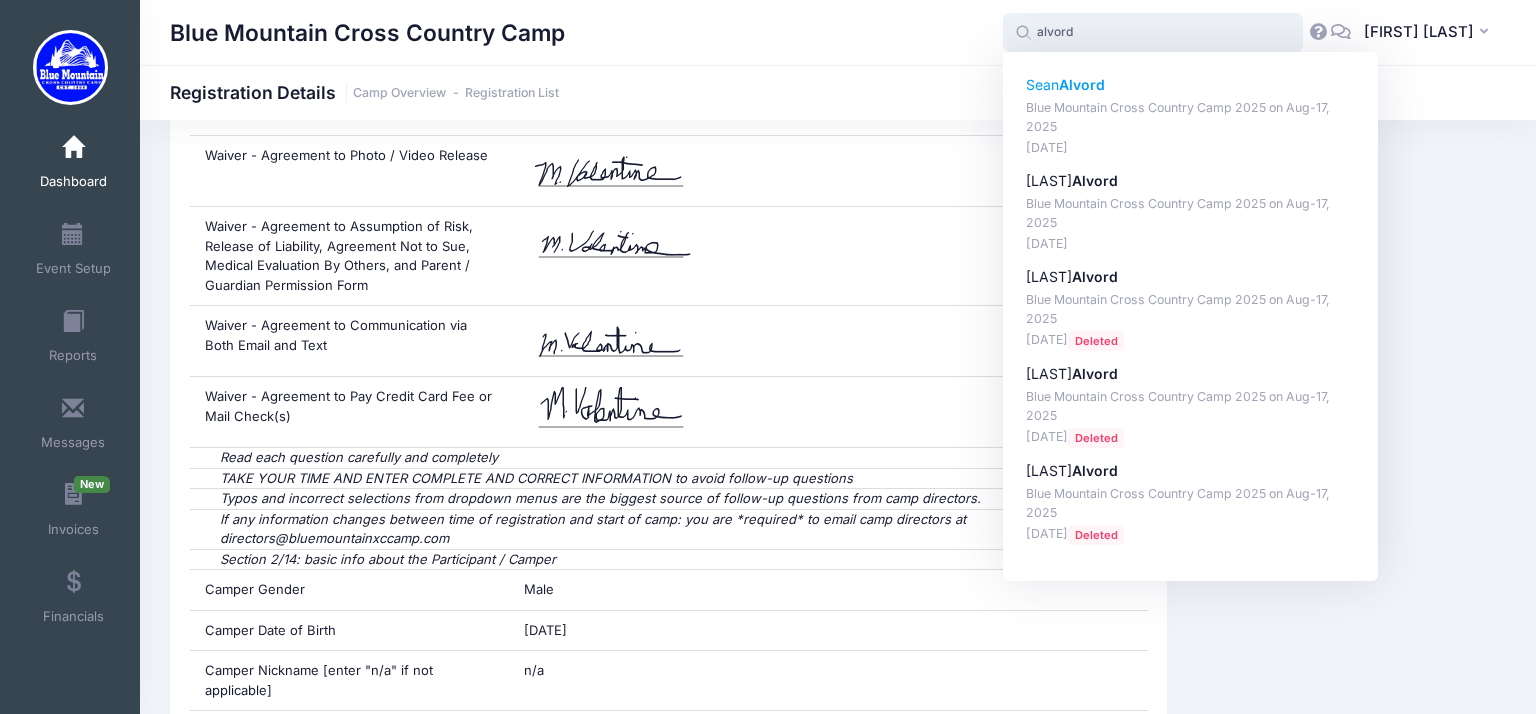 click on "Sean  Alvord" at bounding box center [1191, 85] 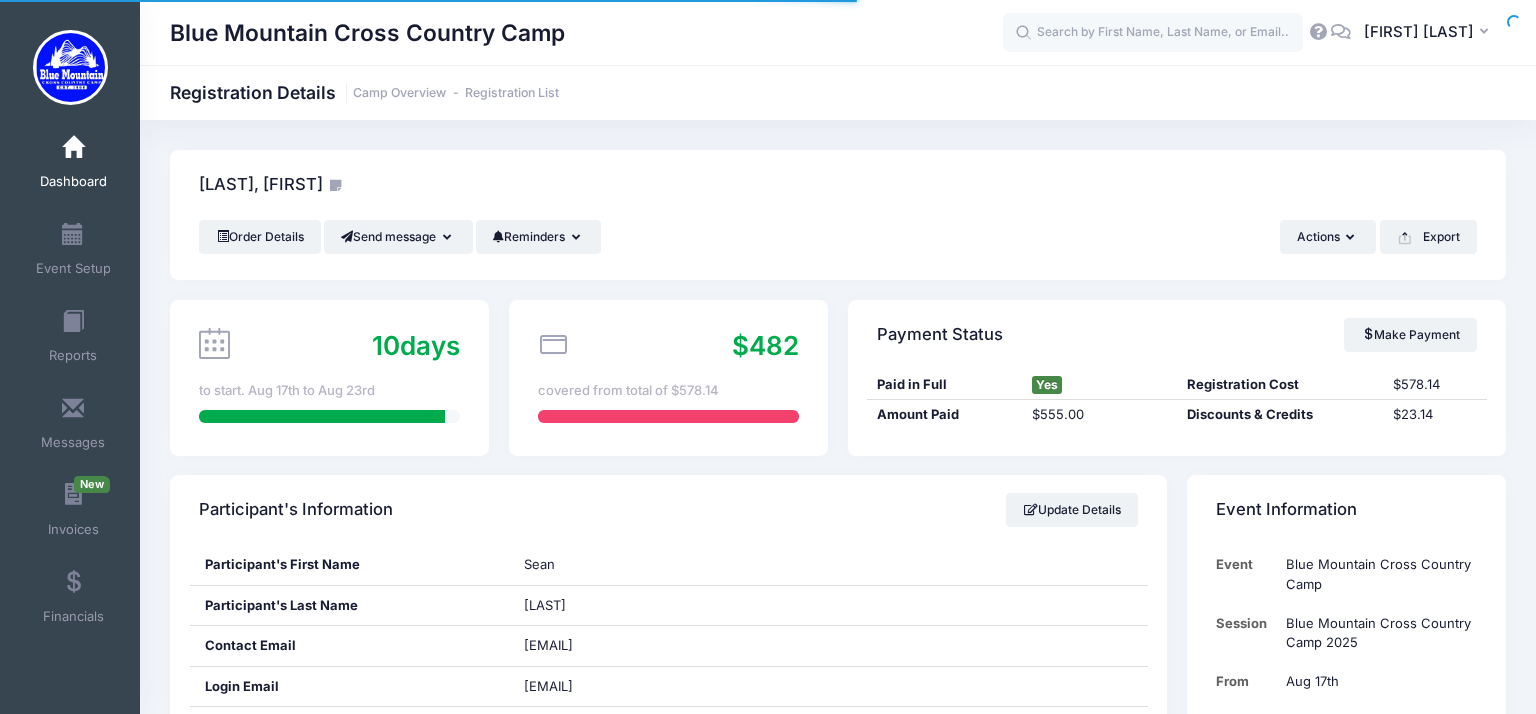 scroll, scrollTop: 2703, scrollLeft: 0, axis: vertical 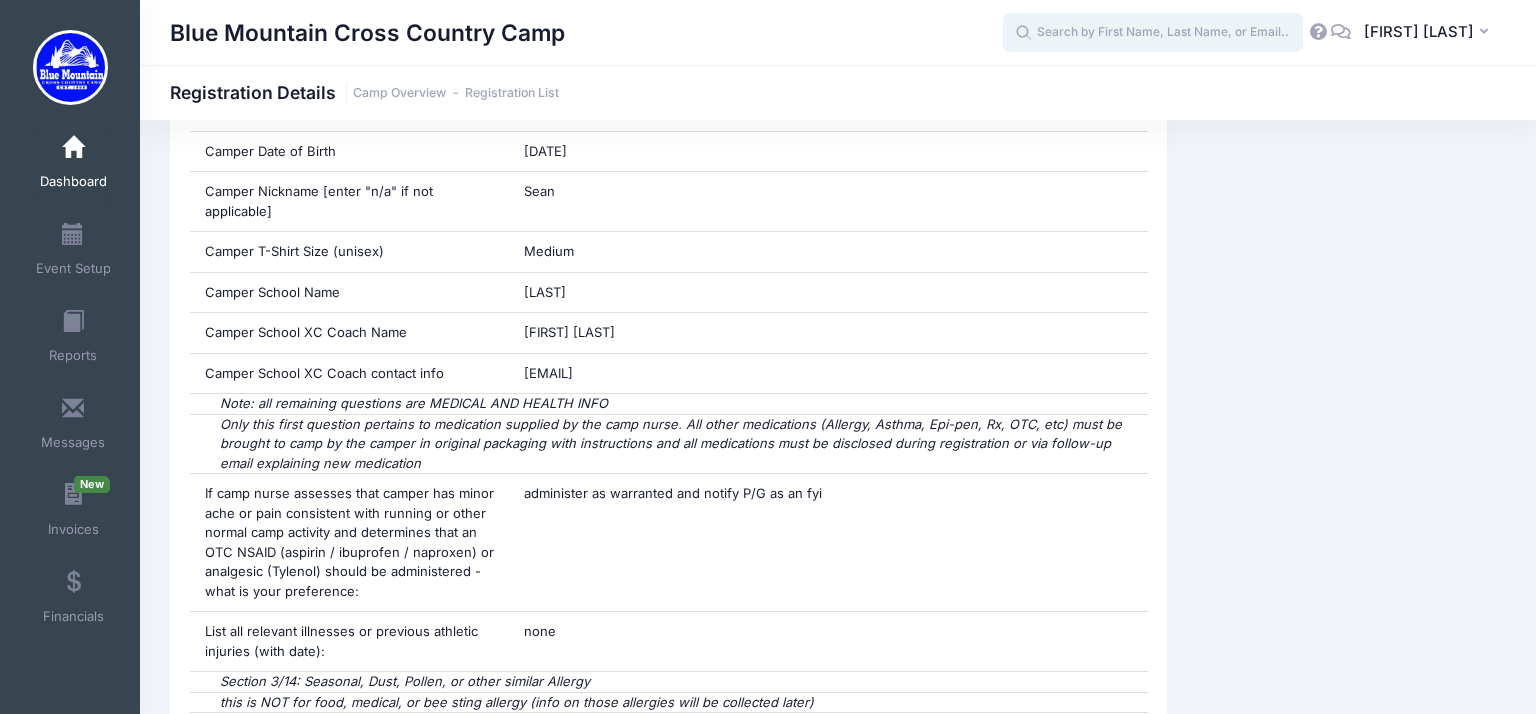 click at bounding box center [1153, 33] 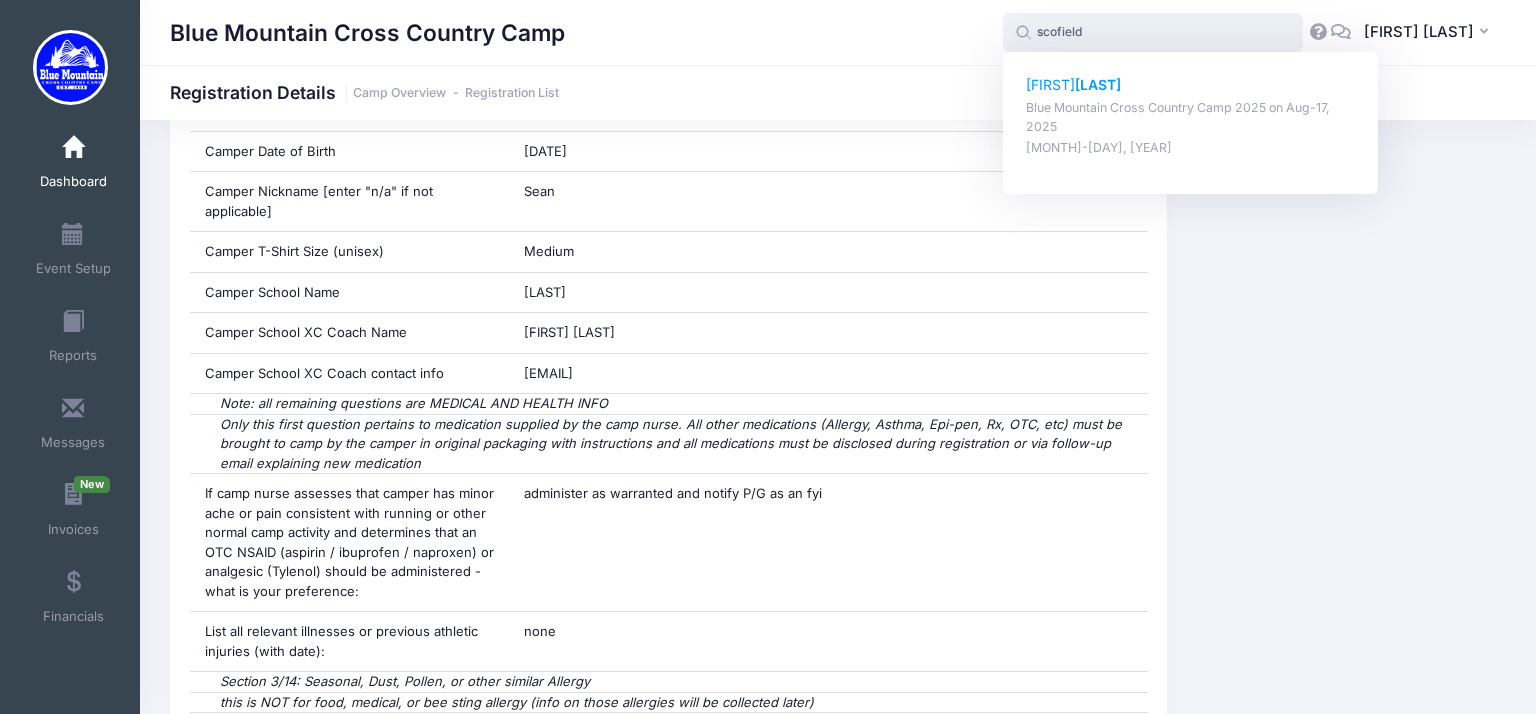 click on "Spencer  Scofield" at bounding box center (1191, 85) 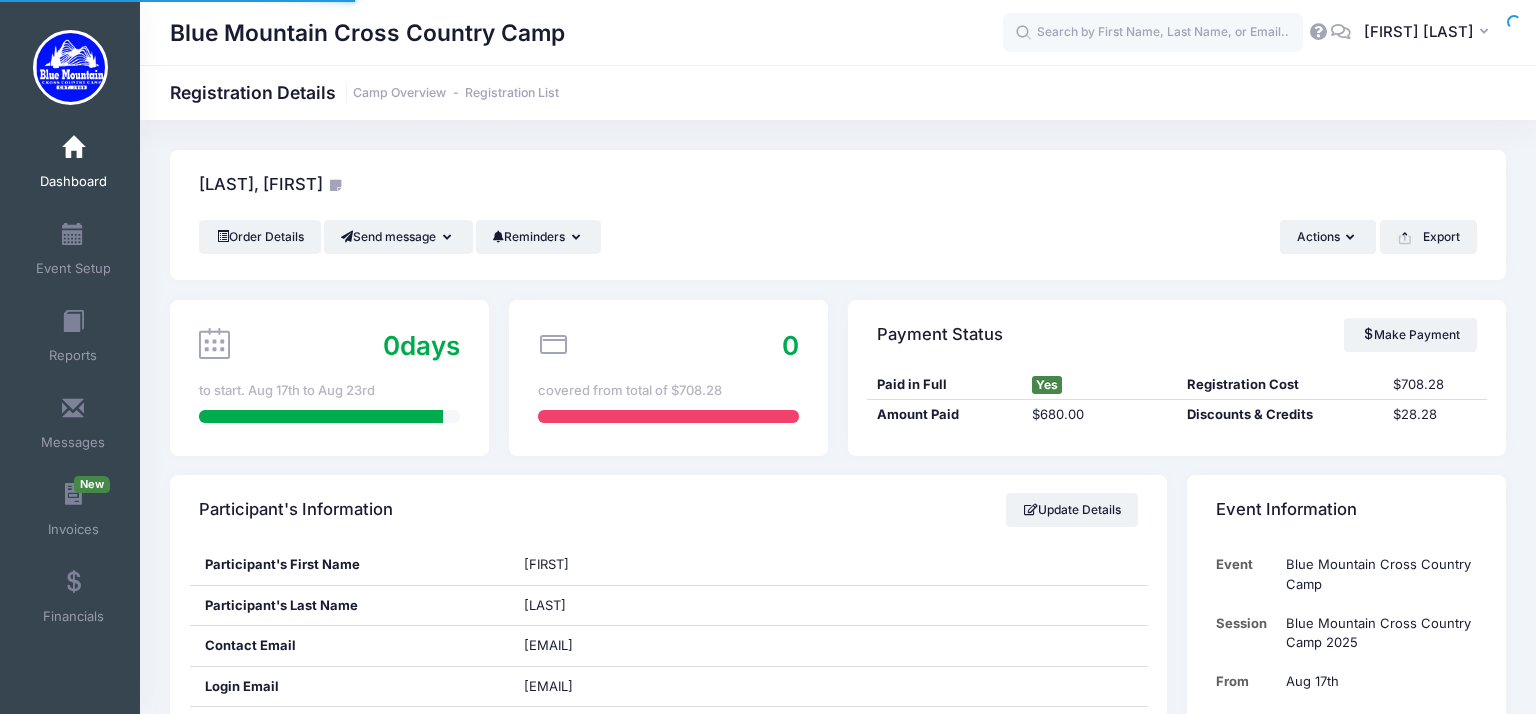 scroll, scrollTop: 0, scrollLeft: 0, axis: both 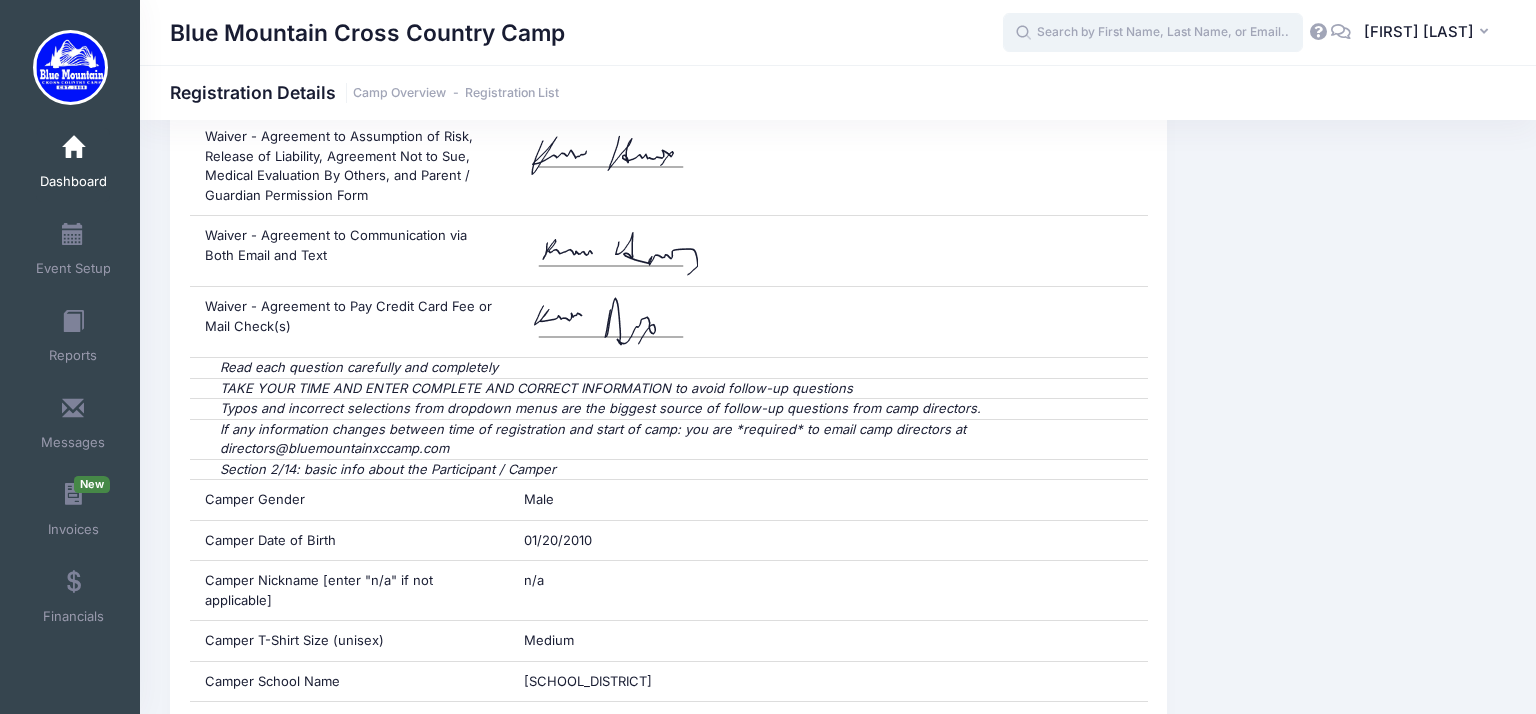 click at bounding box center (1153, 33) 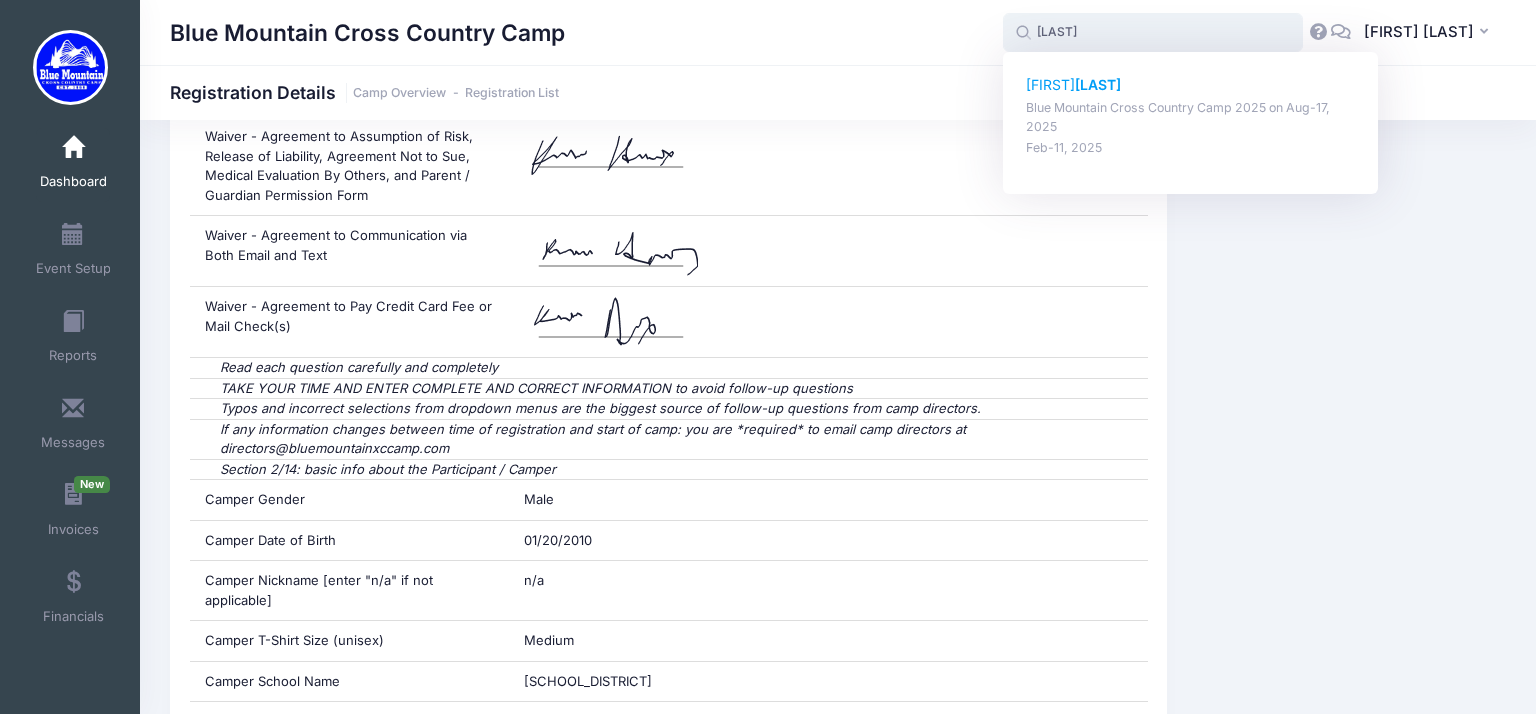 click on "Dawson  Schram" at bounding box center [1191, 85] 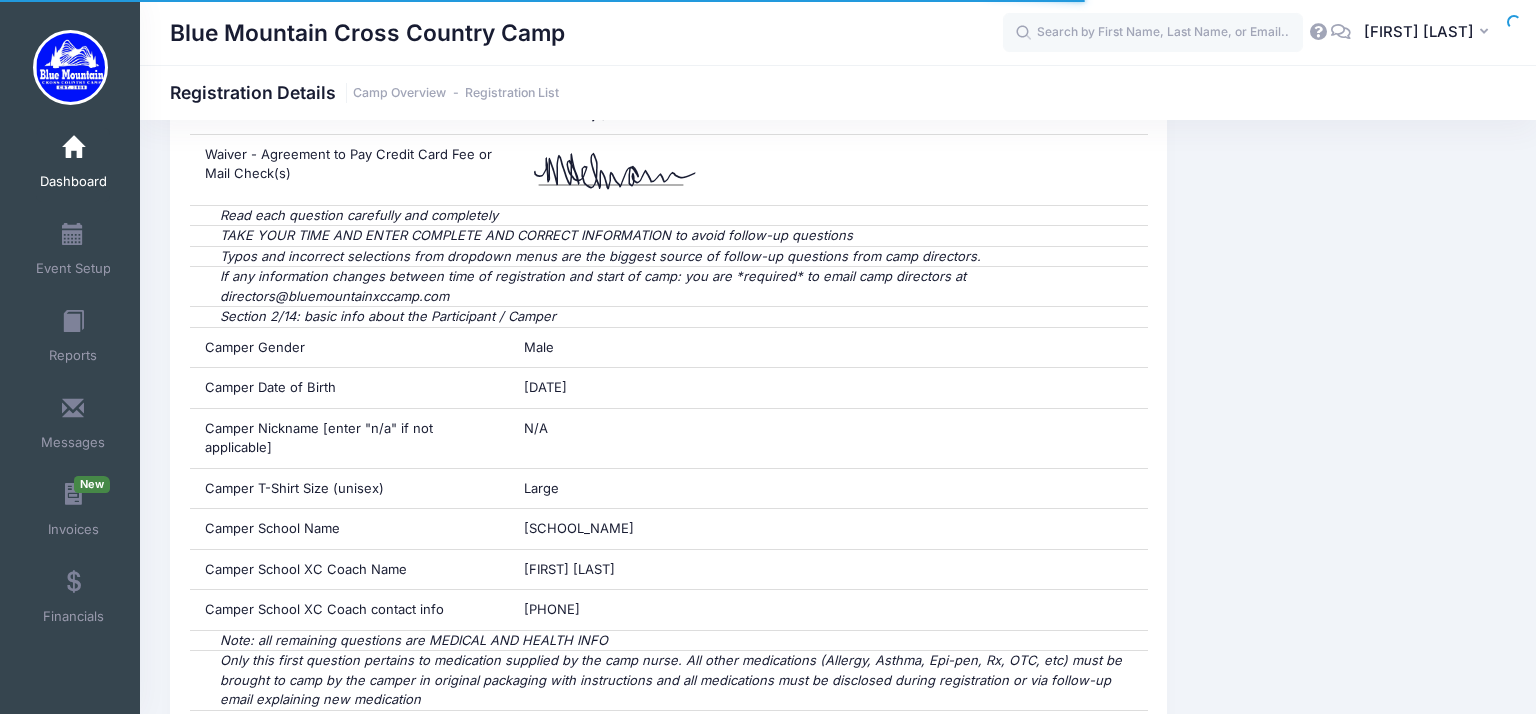 scroll, scrollTop: 2486, scrollLeft: 0, axis: vertical 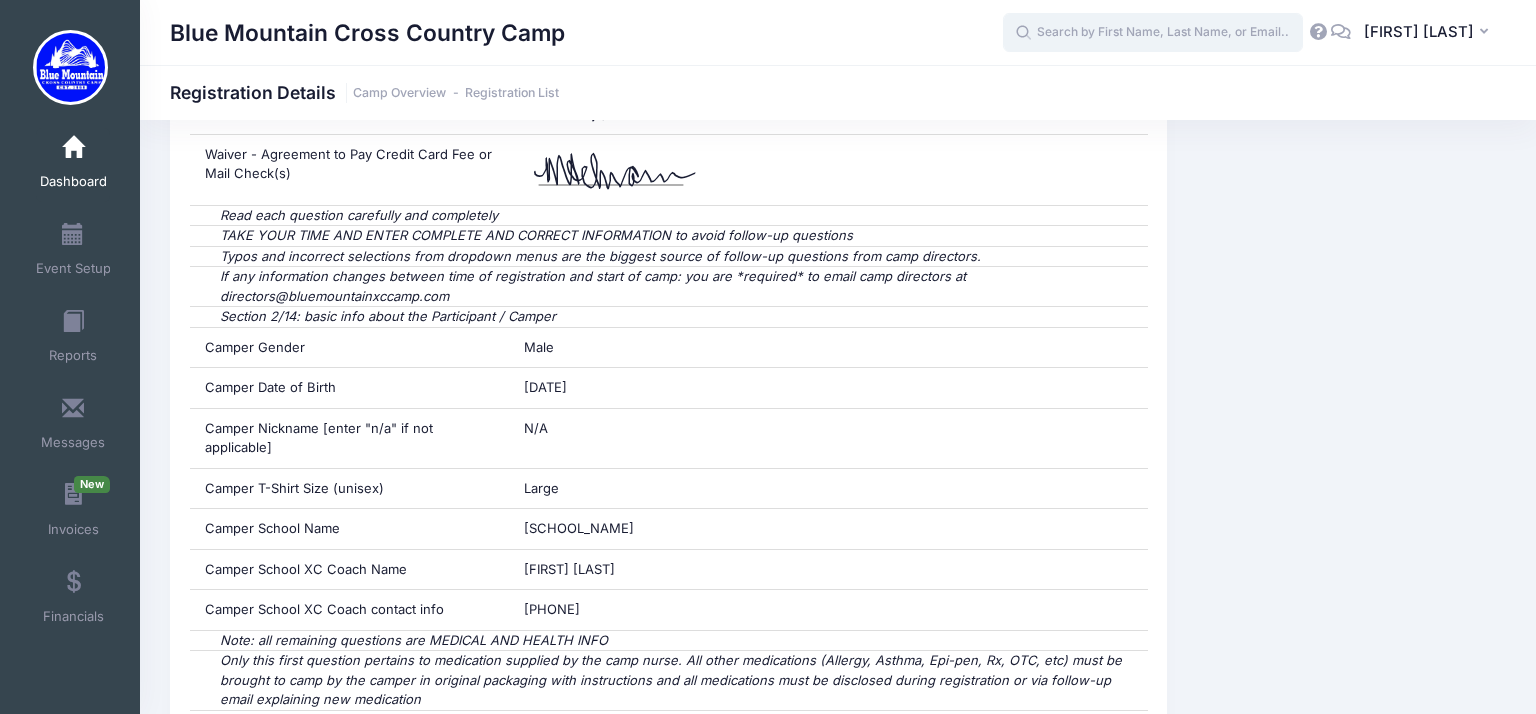 click at bounding box center (1153, 33) 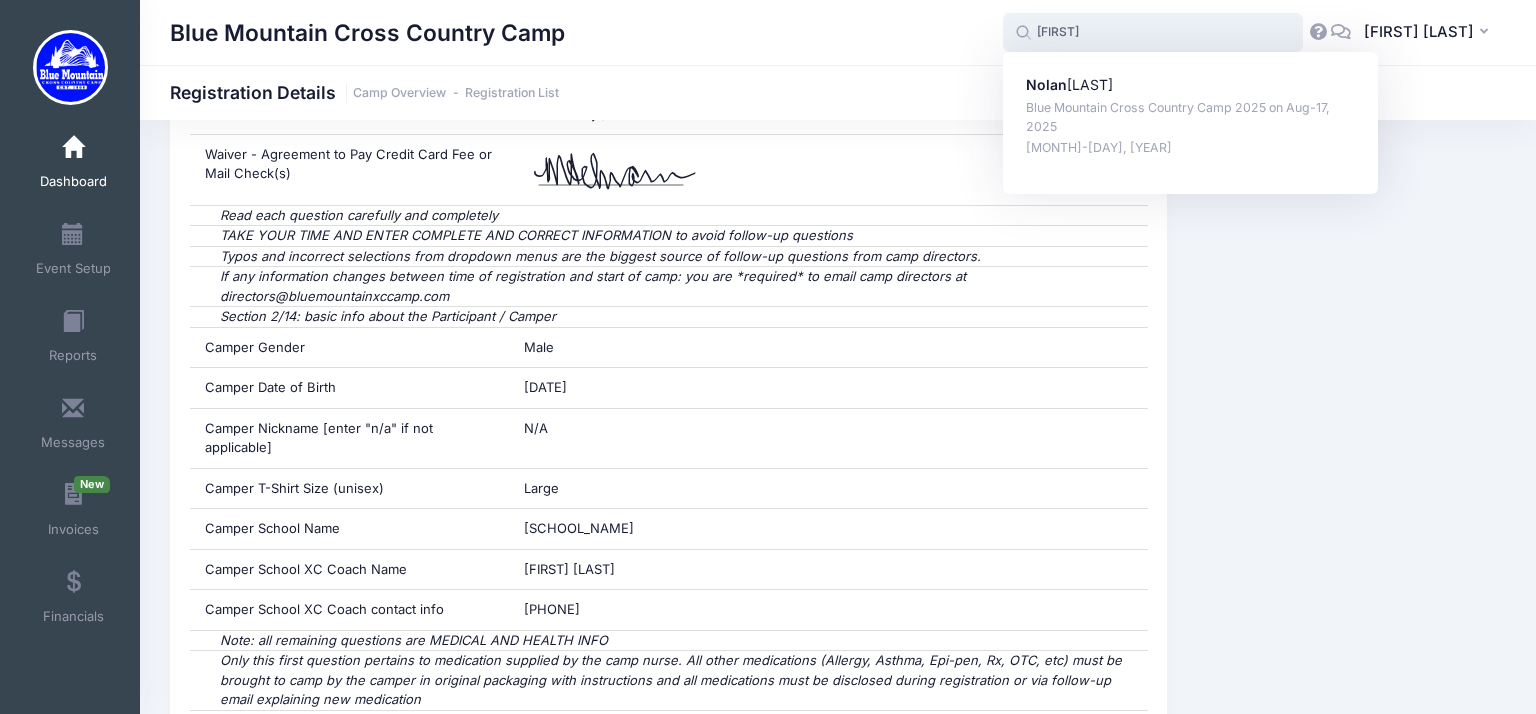 click on "[FIRST] [LAST] Blue Mountain Cross Country Camp [YEAR] on [MONTH]-[DAY], [YEAR] [MONTH]-[DAY], [YEAR]" at bounding box center [1190, 123] 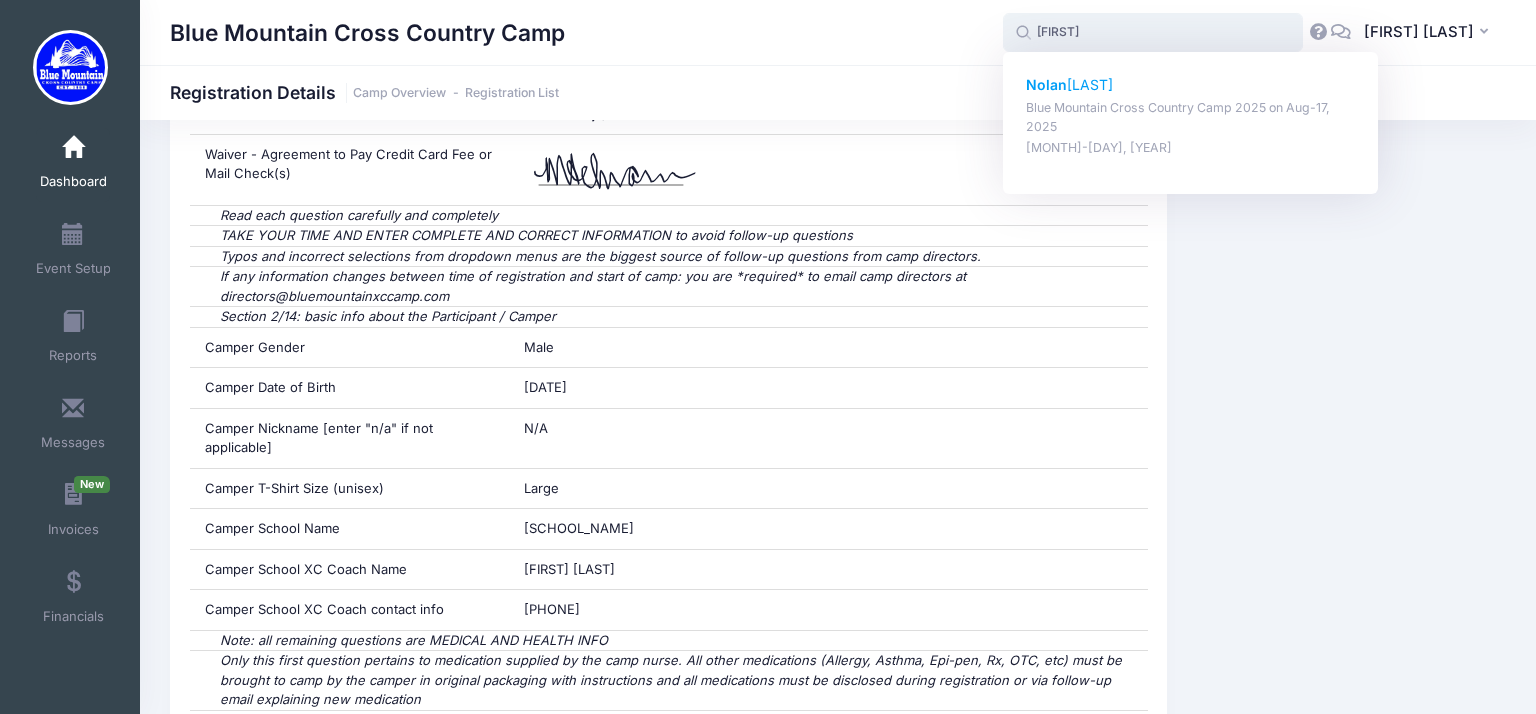 click on "Nolan  Wilczewski" at bounding box center [1191, 85] 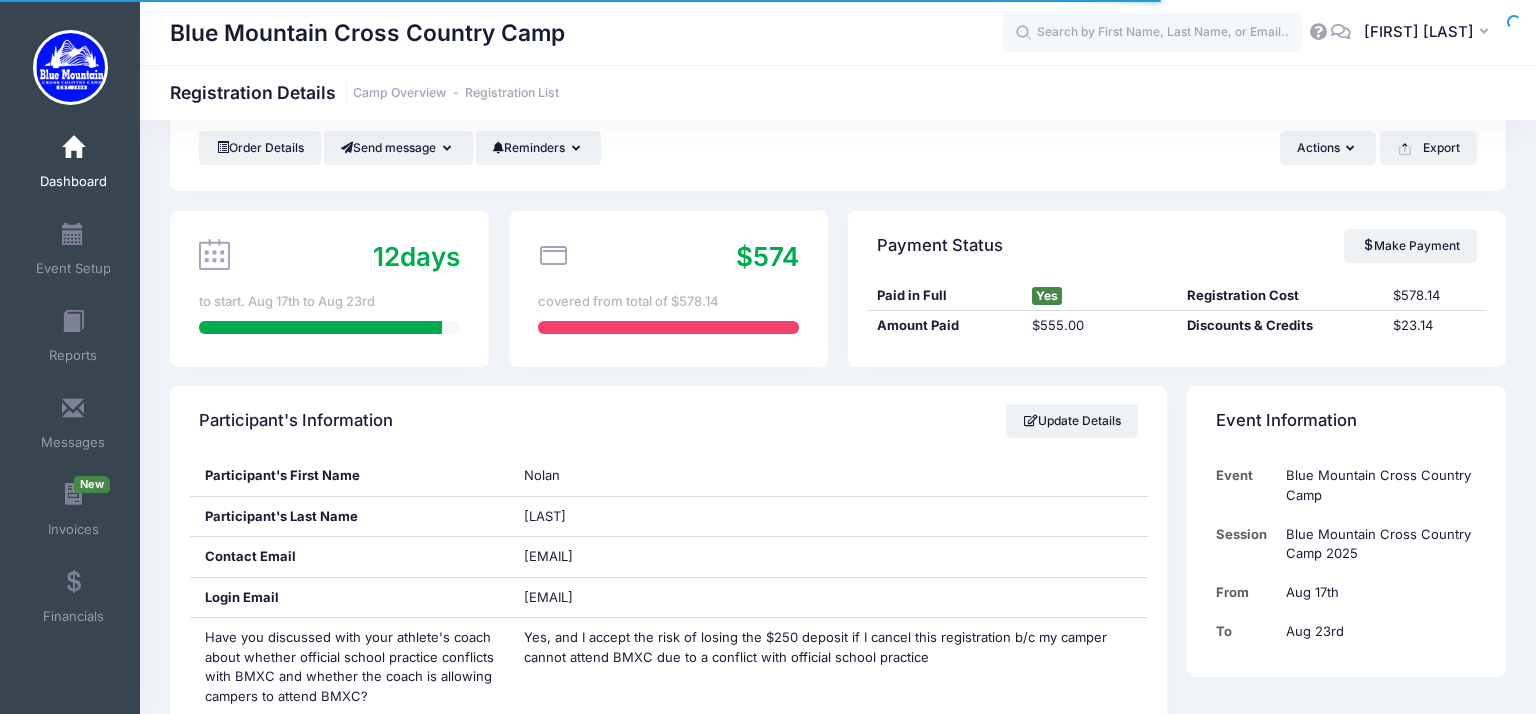 scroll, scrollTop: 2313, scrollLeft: 0, axis: vertical 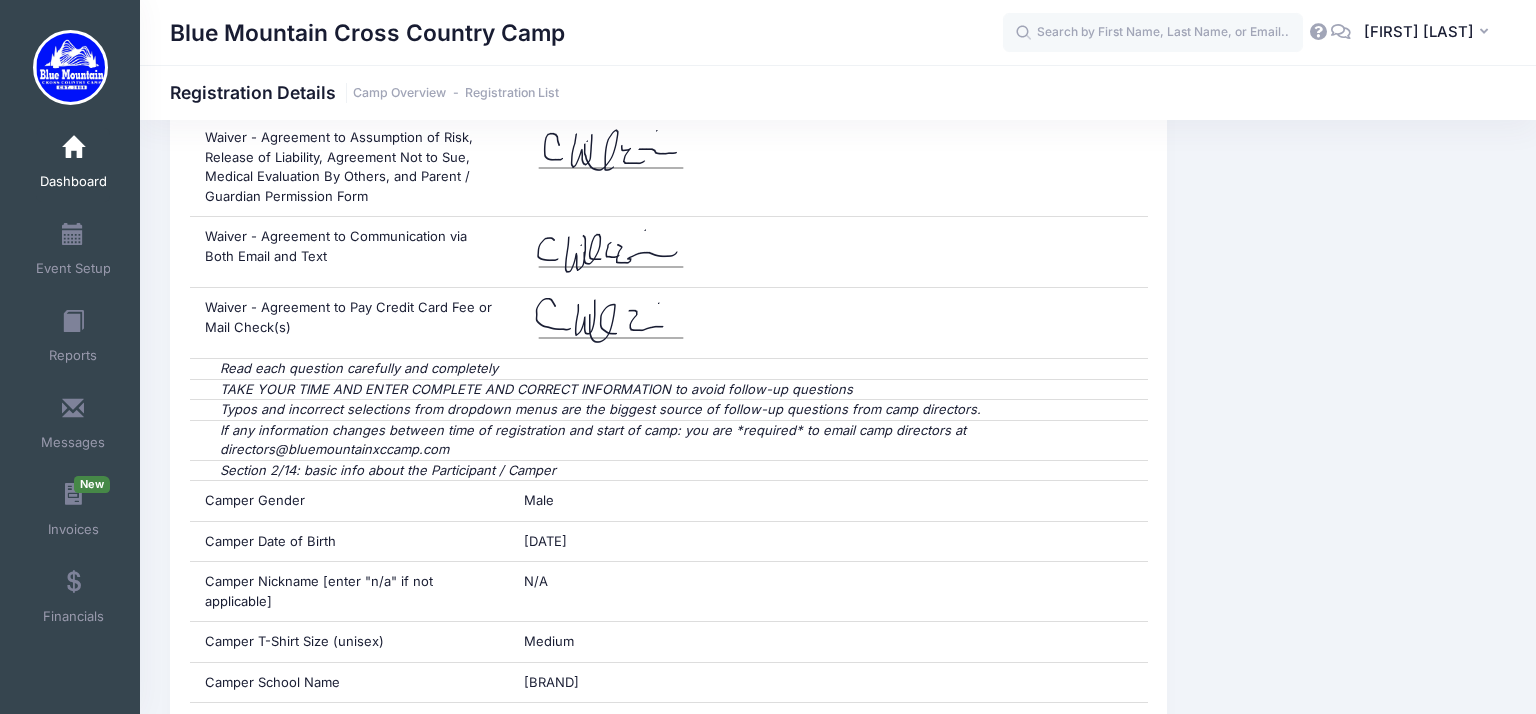 click on "SS Sarah Schnitter      My Profile
My Events
My Registrations
Settings
Announcements
Help
Logout" at bounding box center (1254, 33) 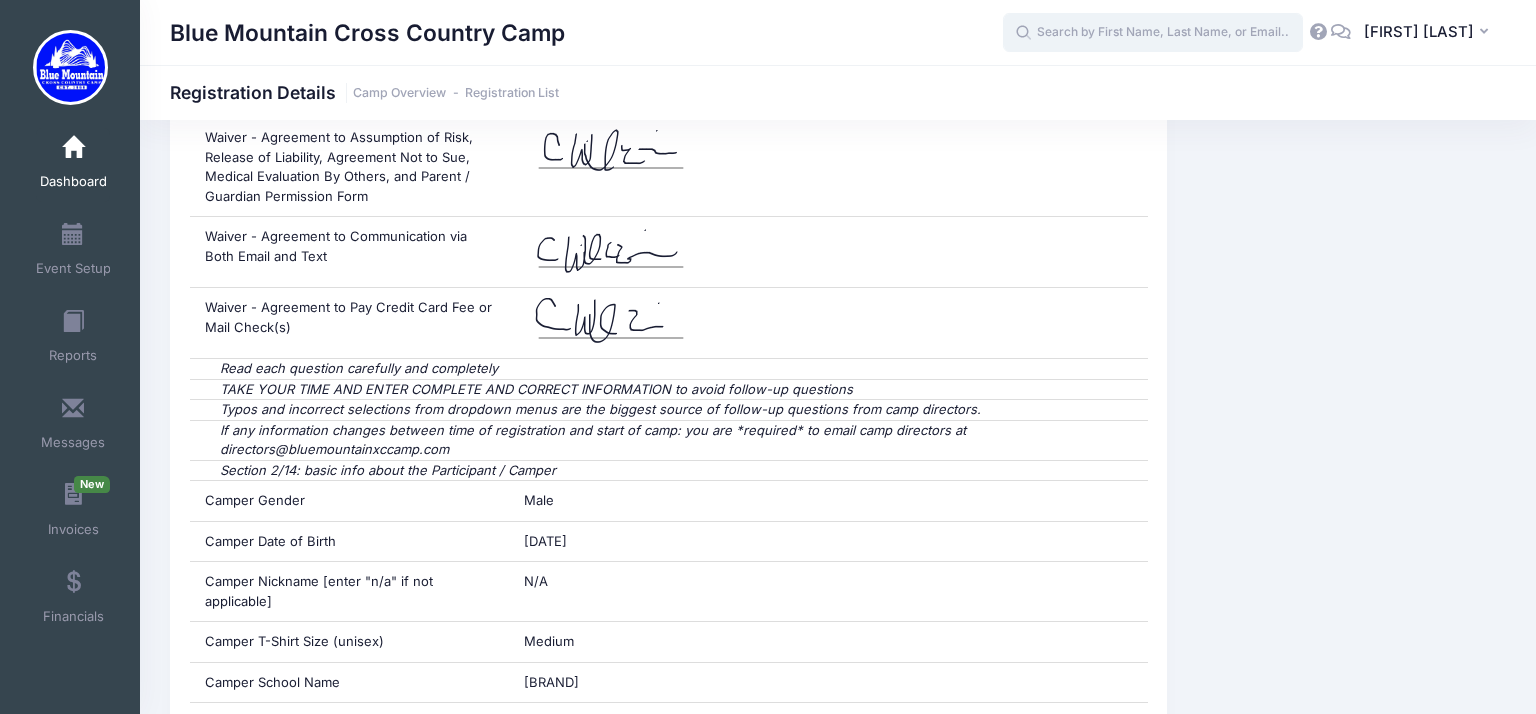 click at bounding box center [1153, 33] 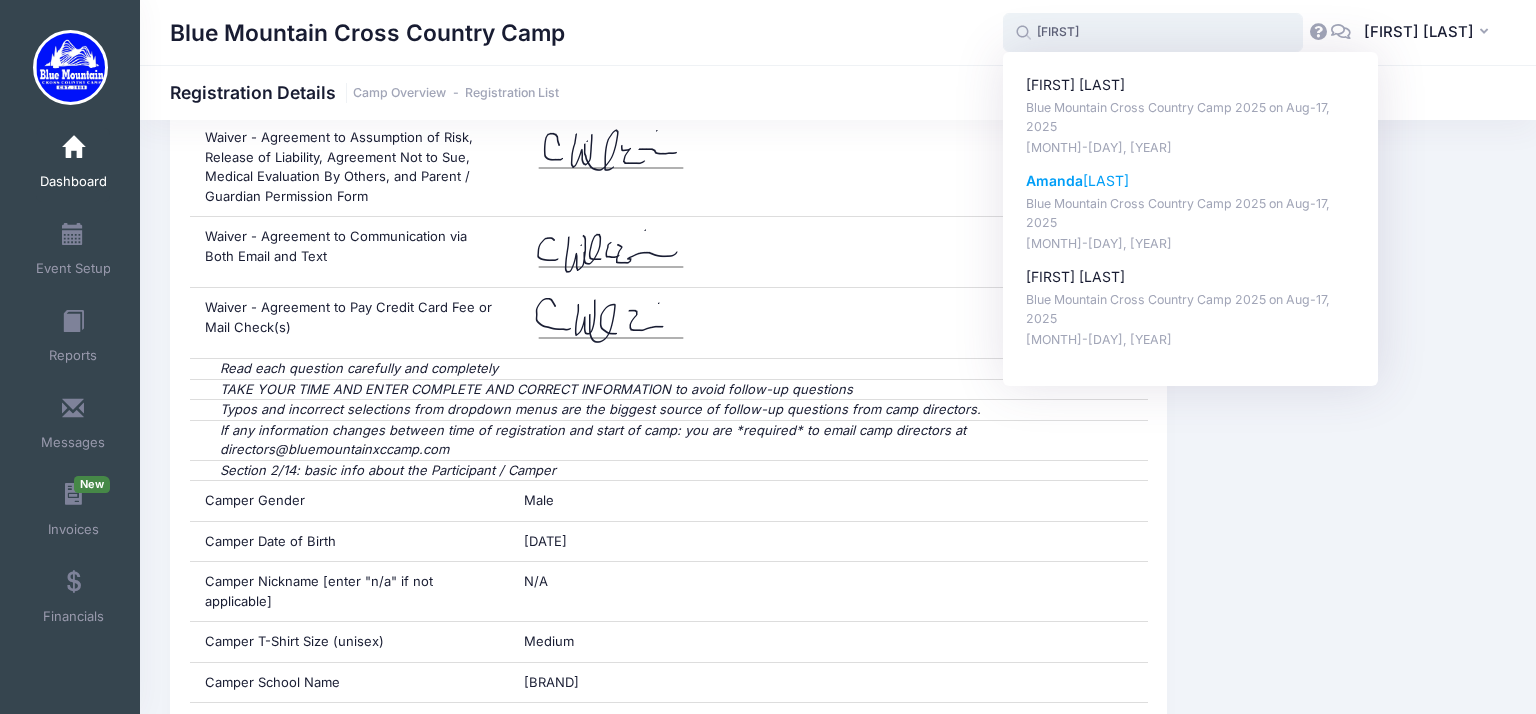 click on "Amanda" 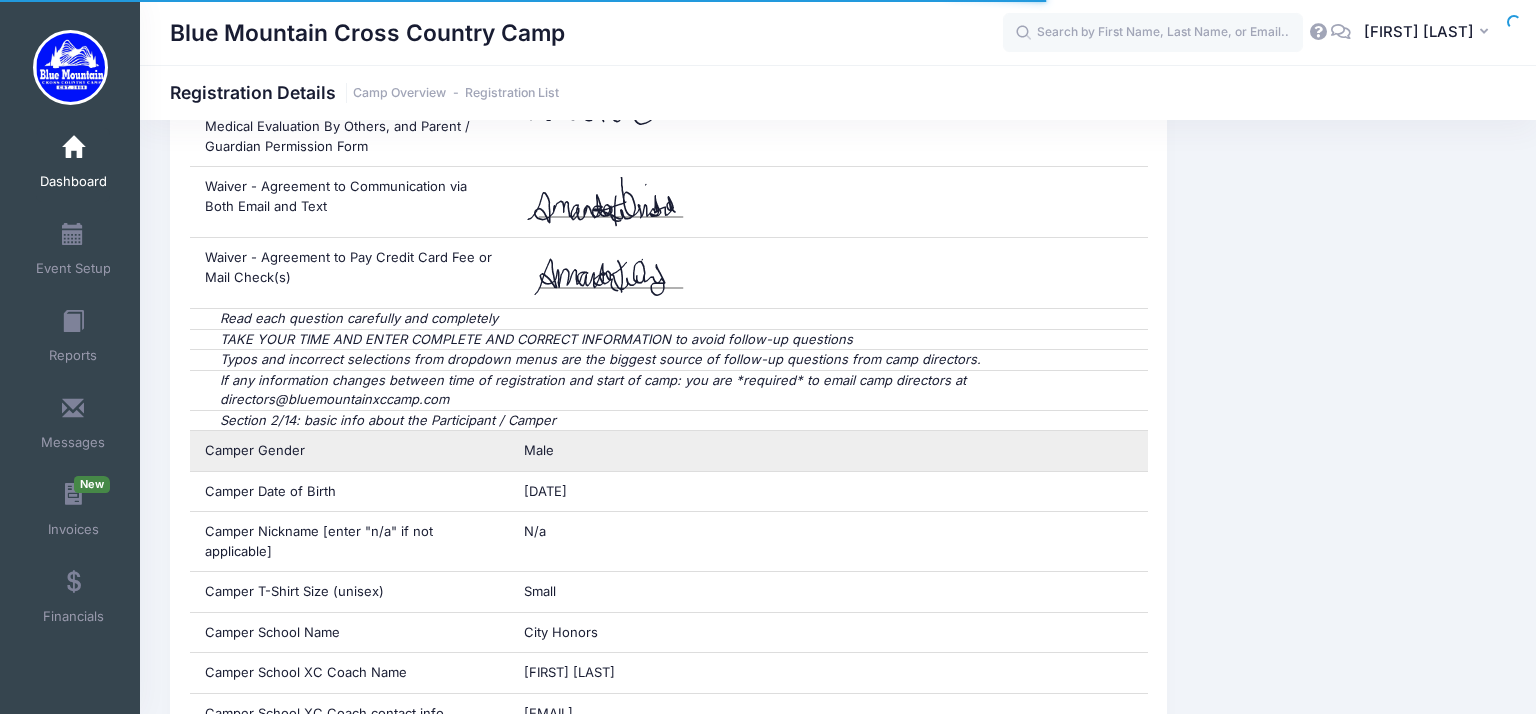 scroll, scrollTop: 2363, scrollLeft: 0, axis: vertical 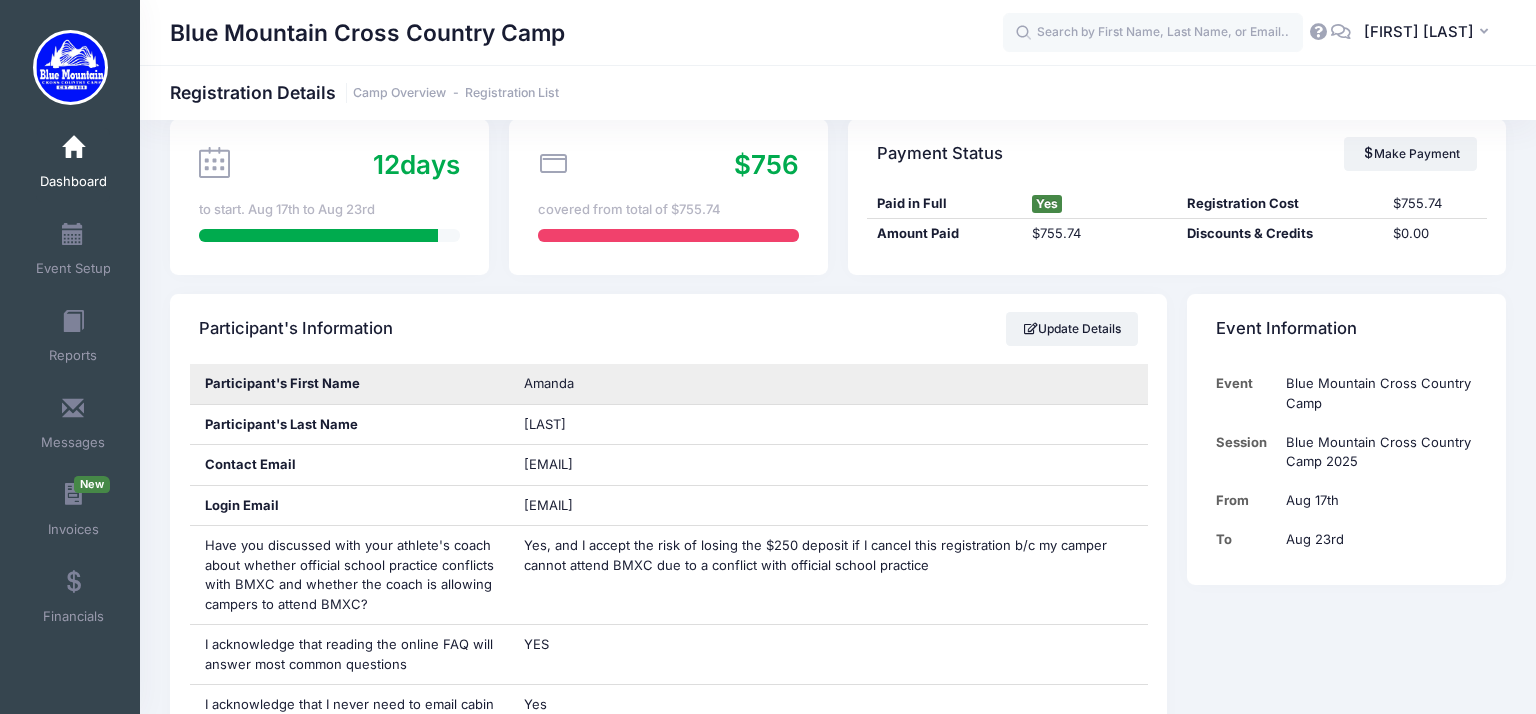click on "Amanda" at bounding box center (828, 384) 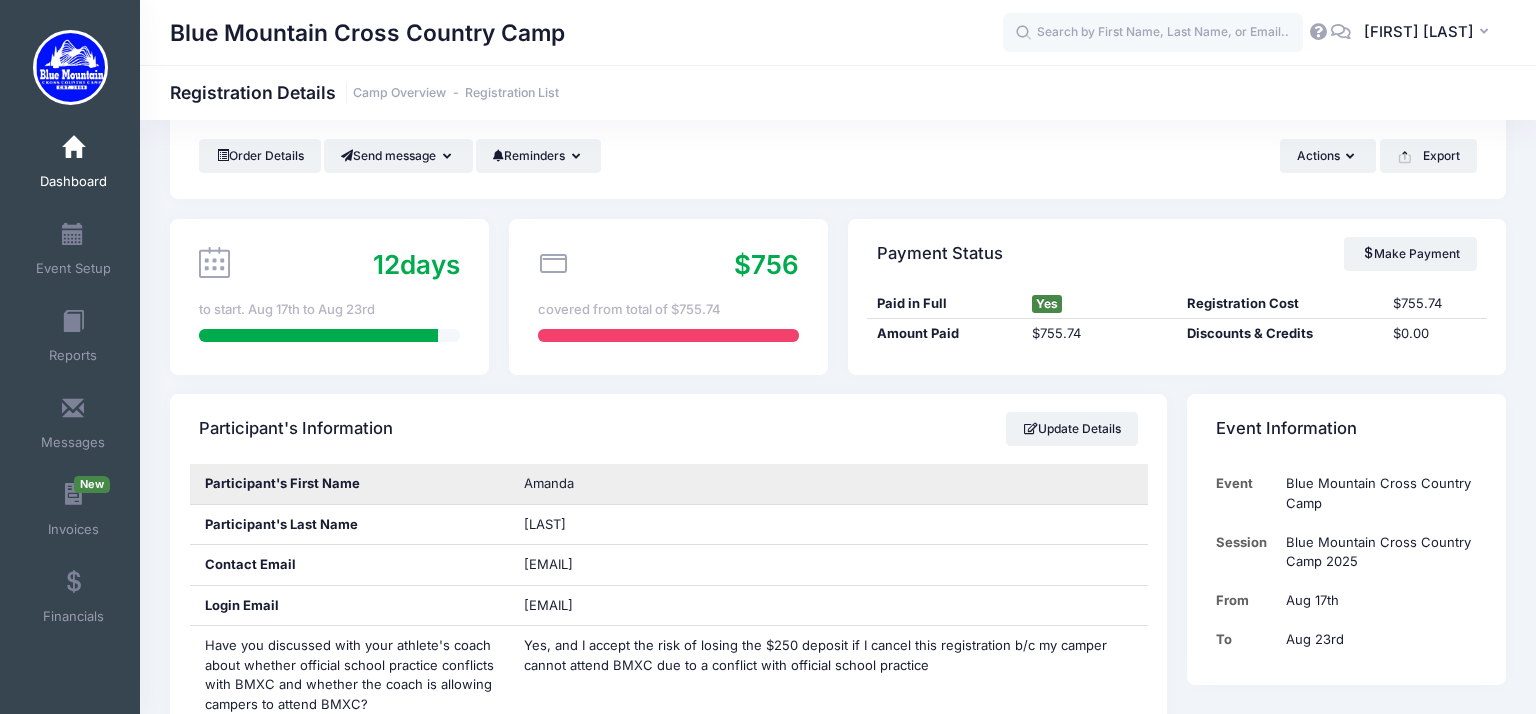 scroll, scrollTop: 89, scrollLeft: 0, axis: vertical 